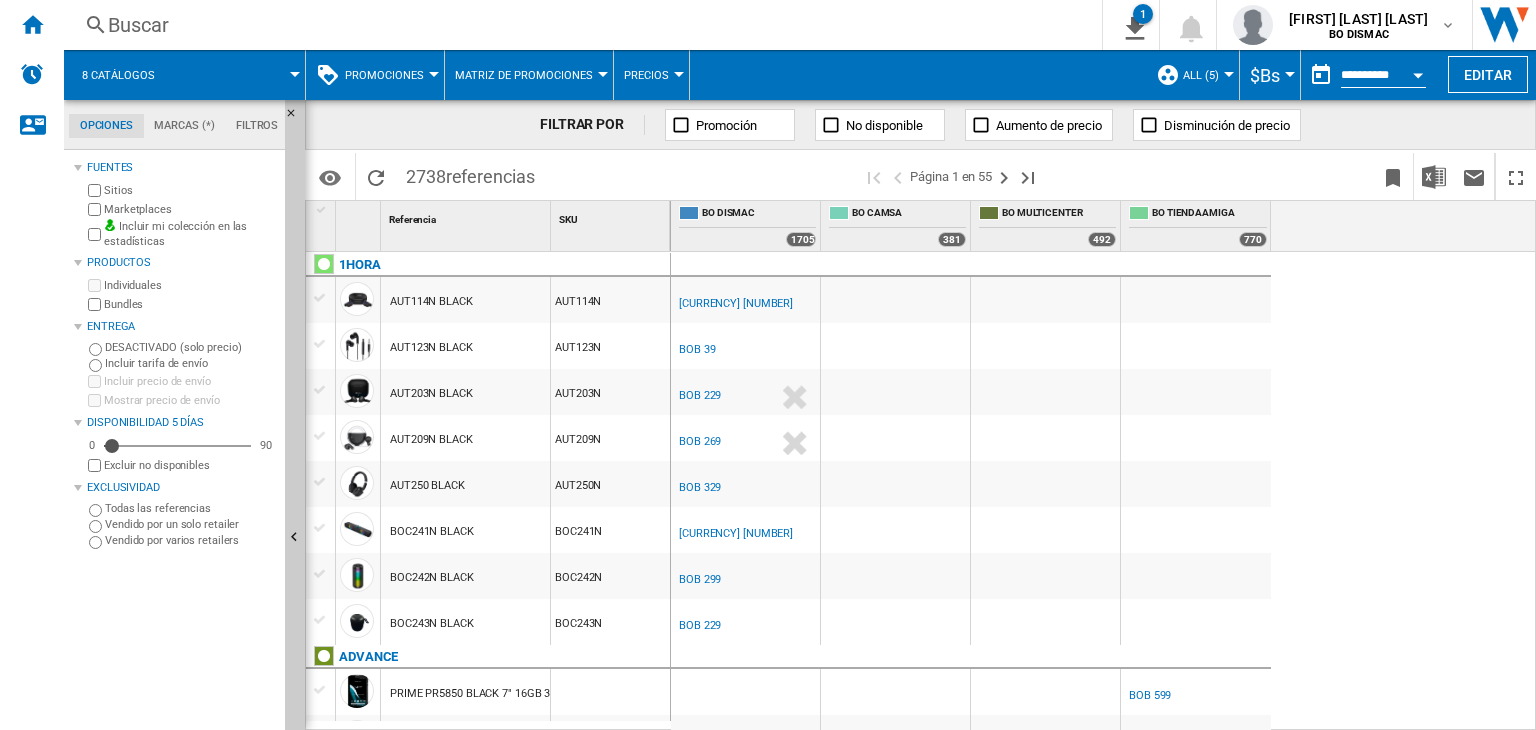 scroll, scrollTop: 0, scrollLeft: 0, axis: both 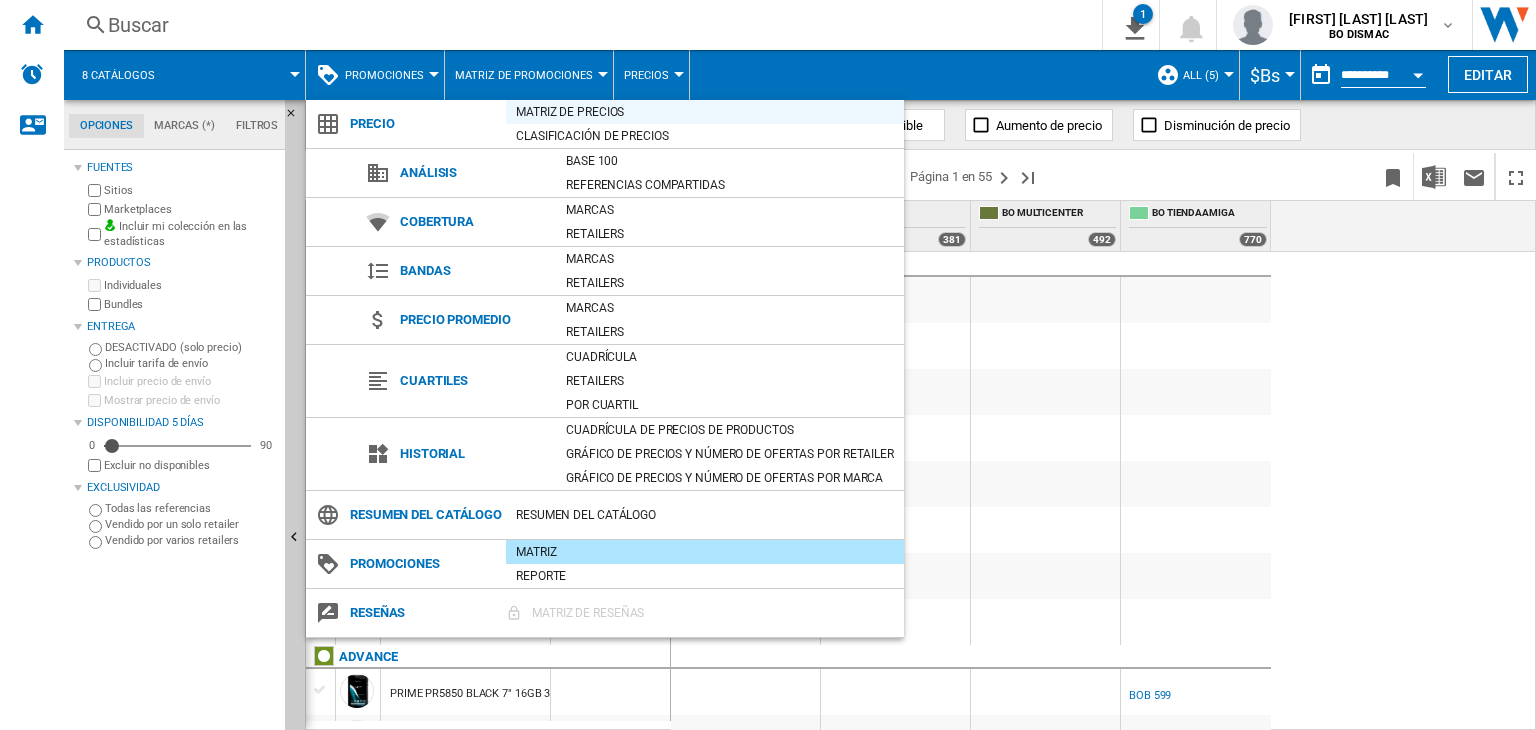 click on "Matriz de precios" at bounding box center [705, 112] 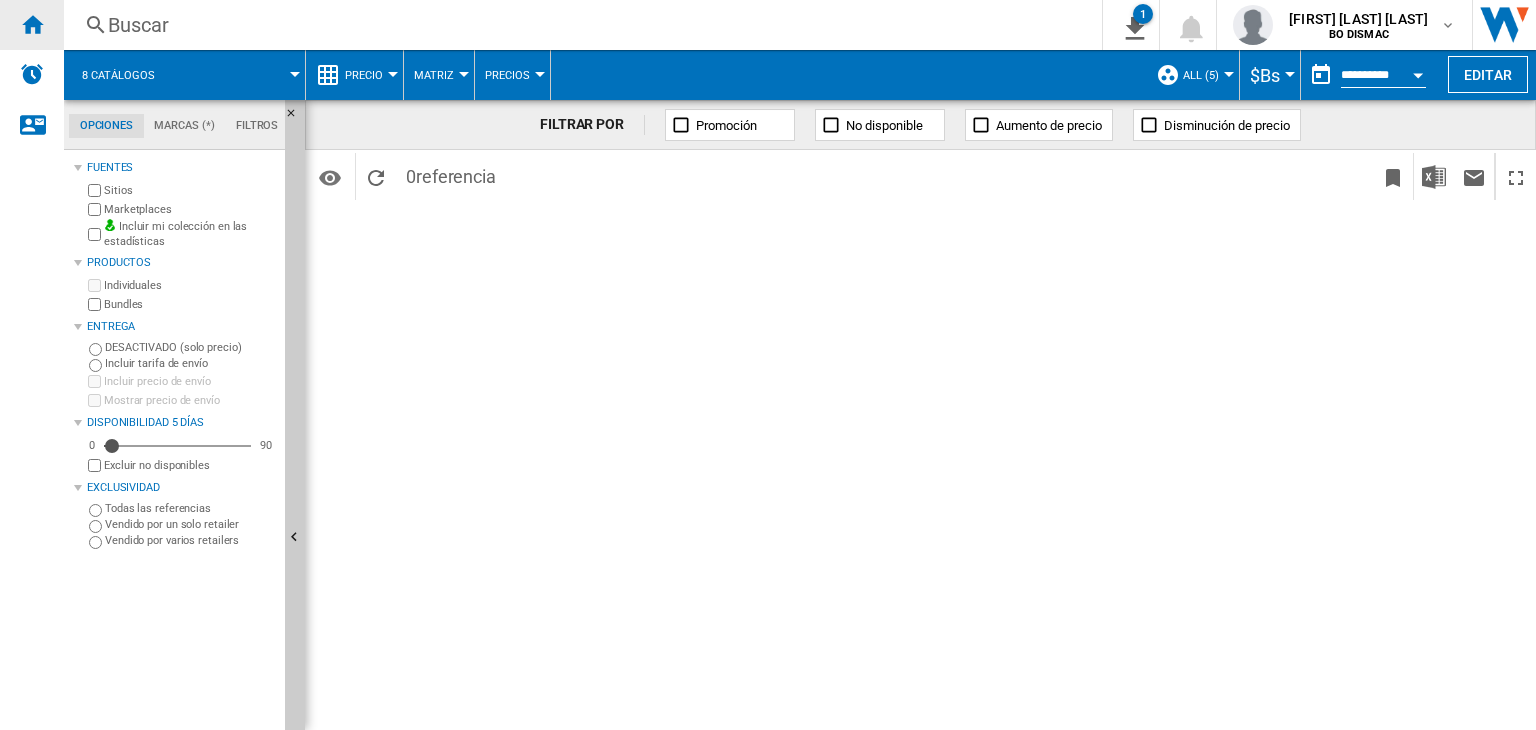 click at bounding box center [32, 25] 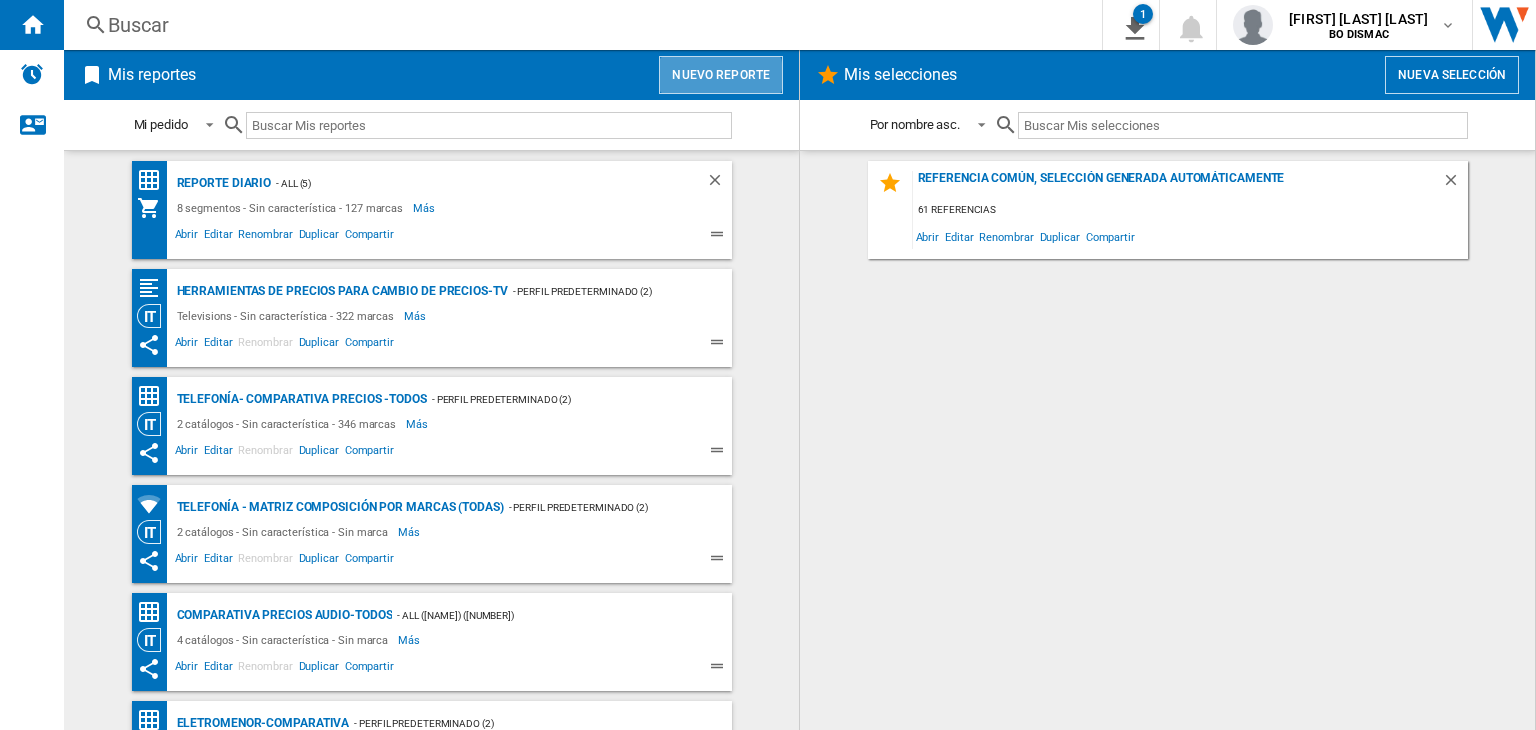 click on "Nuevo reporte" at bounding box center [721, 75] 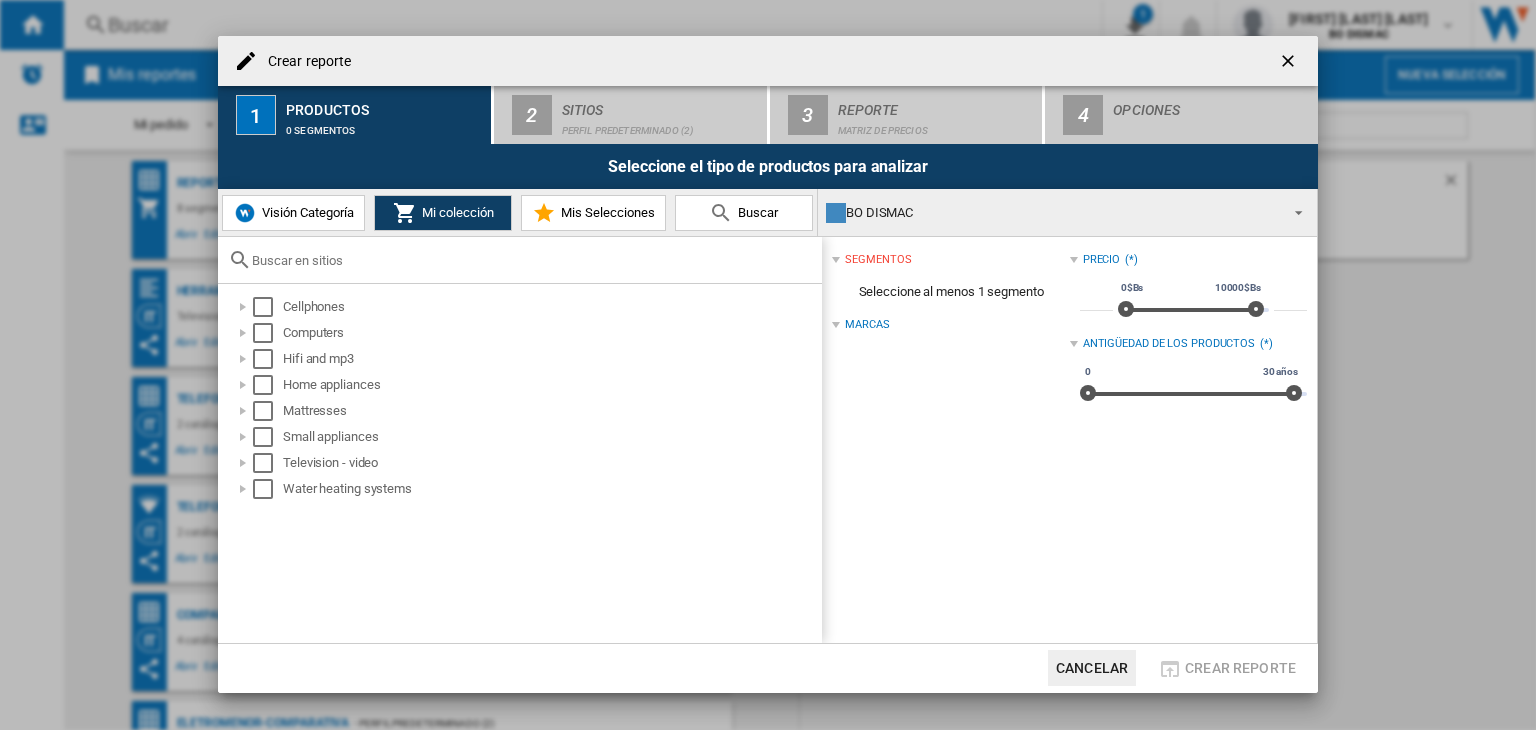 click on "Visión Categoría" at bounding box center (305, 212) 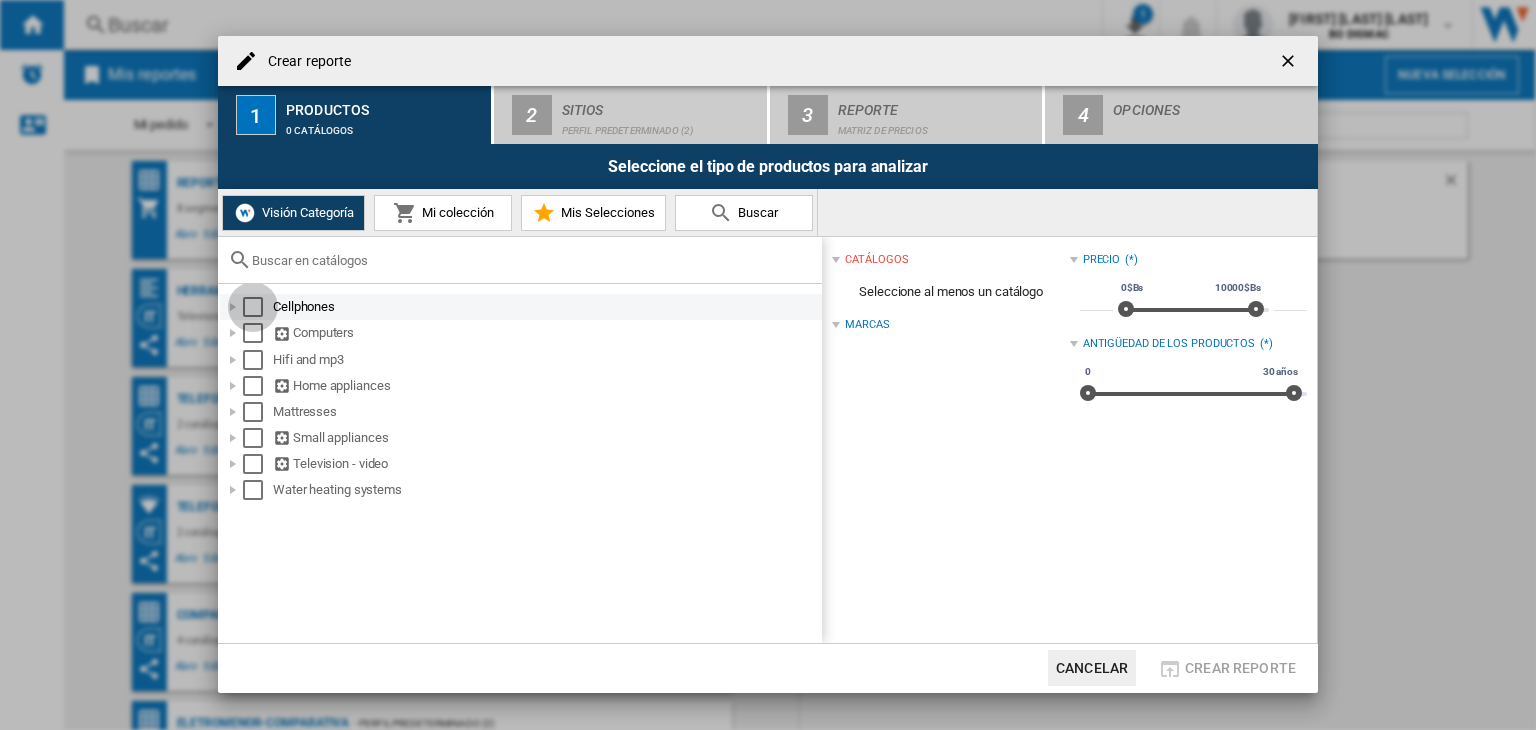 click at bounding box center [253, 307] 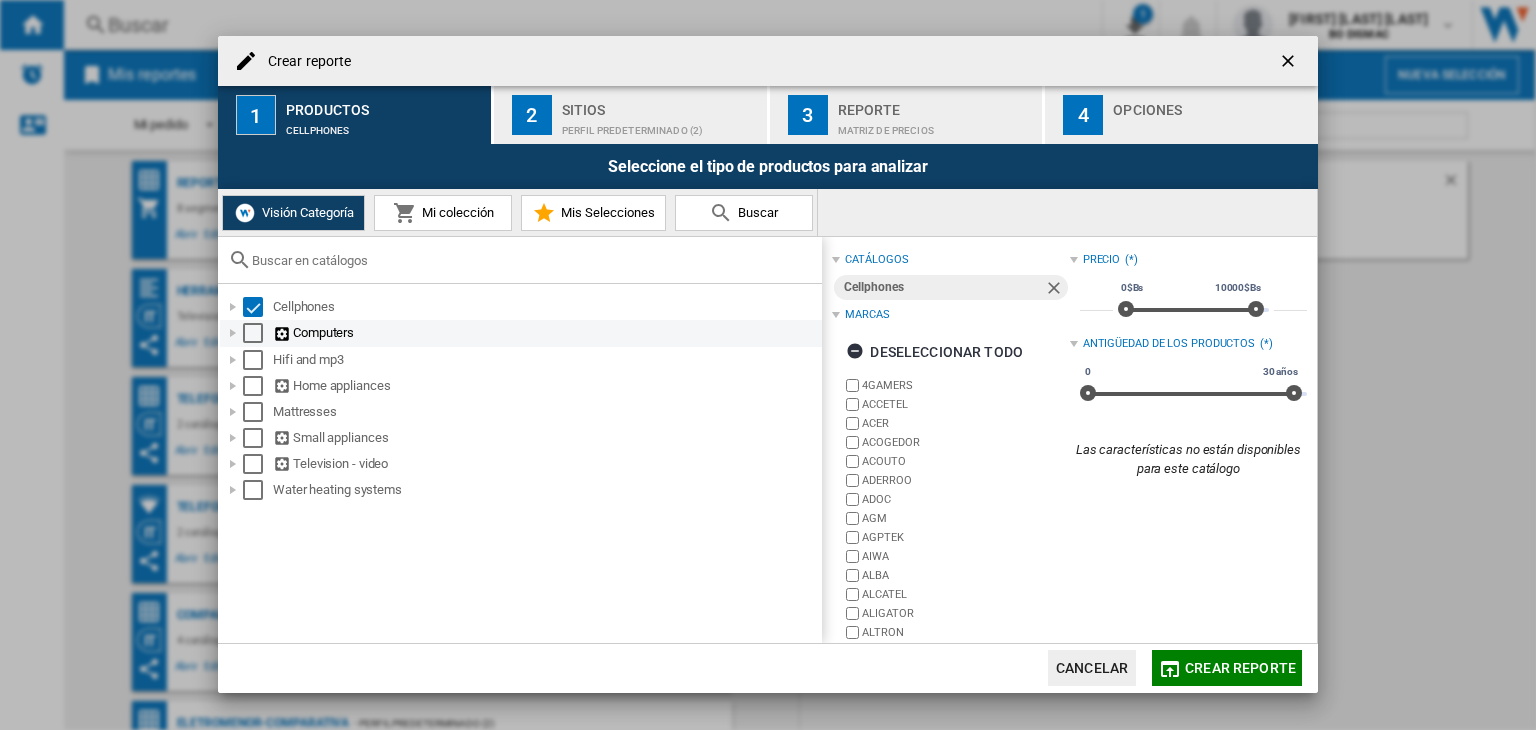 click at bounding box center [253, 333] 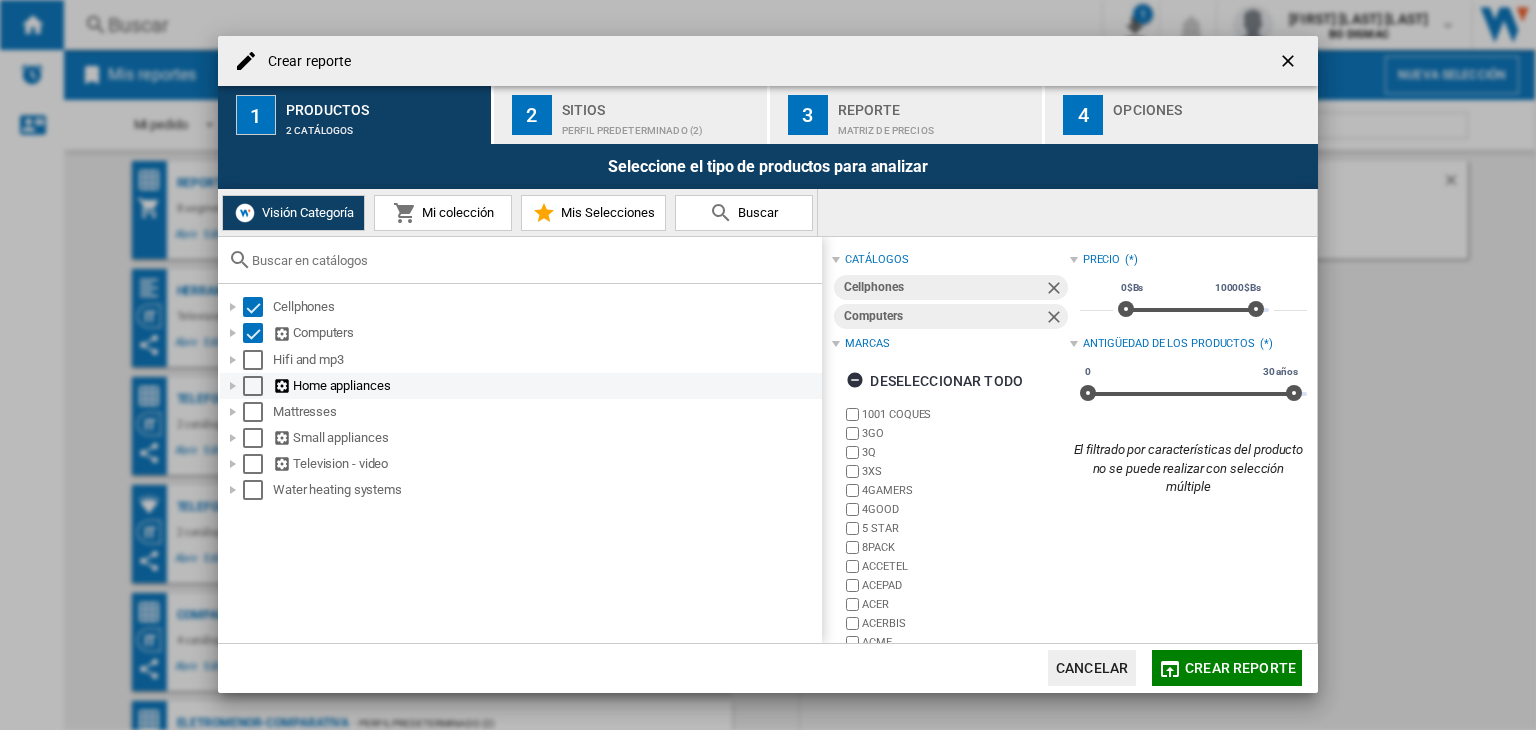 drag, startPoint x: 251, startPoint y: 361, endPoint x: 251, endPoint y: 392, distance: 31 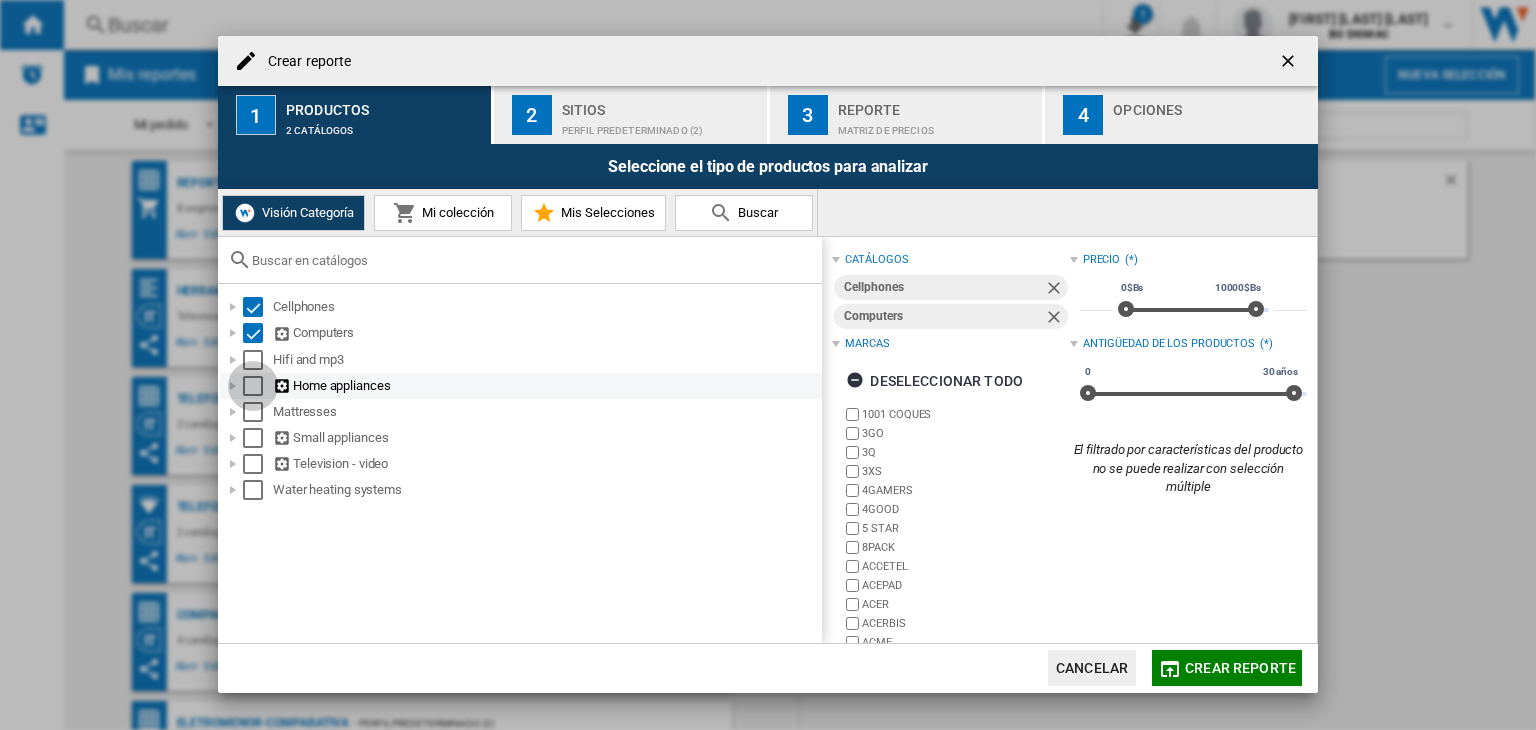 click at bounding box center (253, 386) 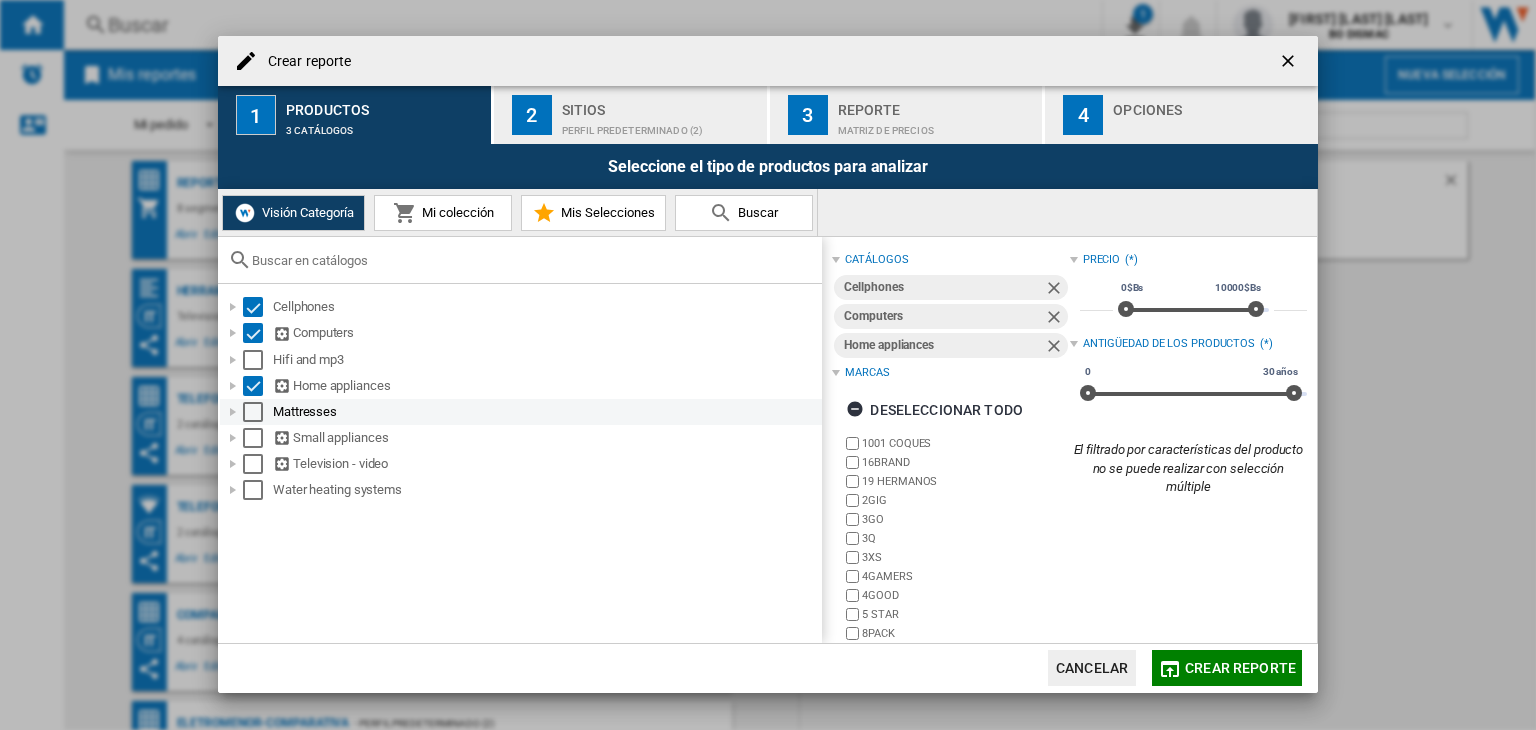 click at bounding box center (253, 412) 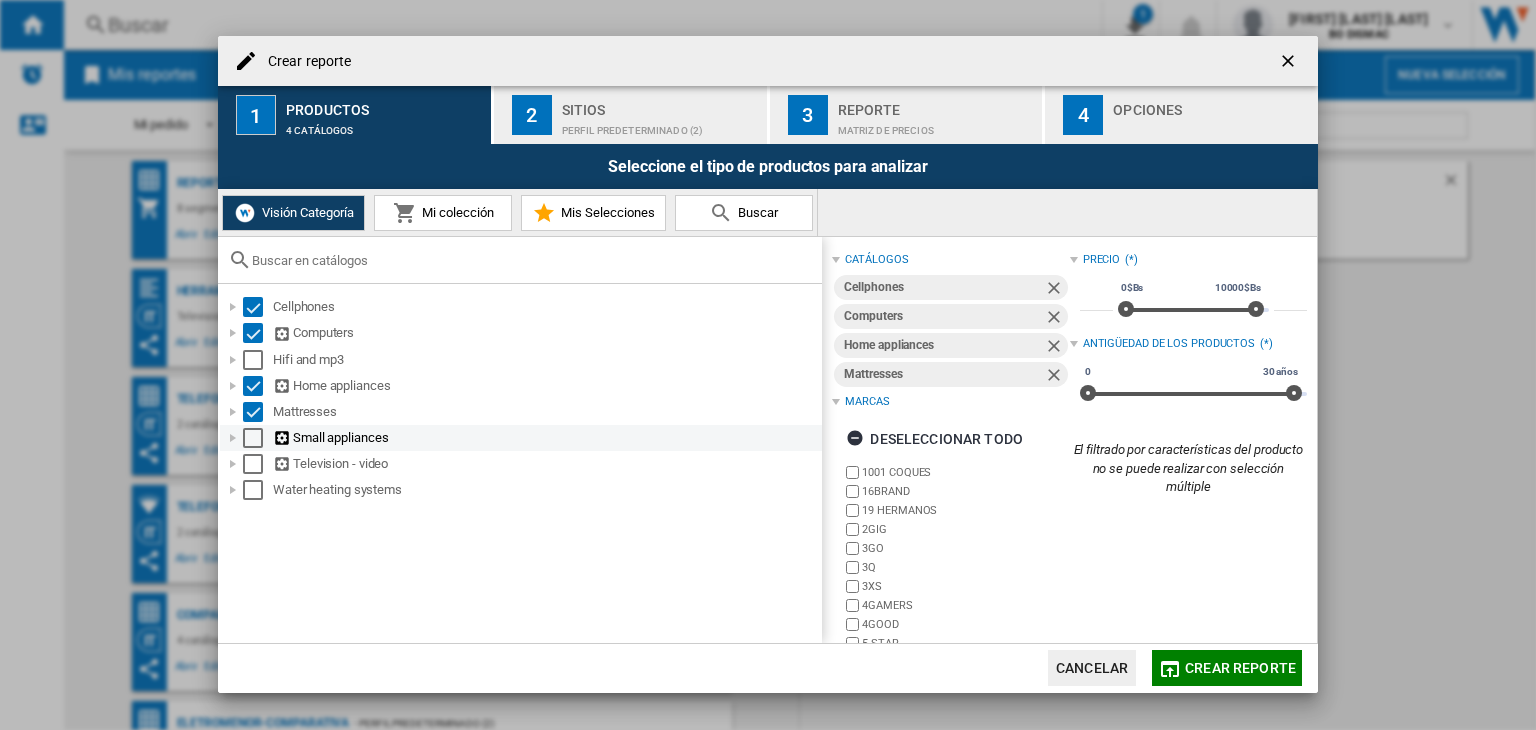 drag, startPoint x: 248, startPoint y: 359, endPoint x: 250, endPoint y: 433, distance: 74.02702 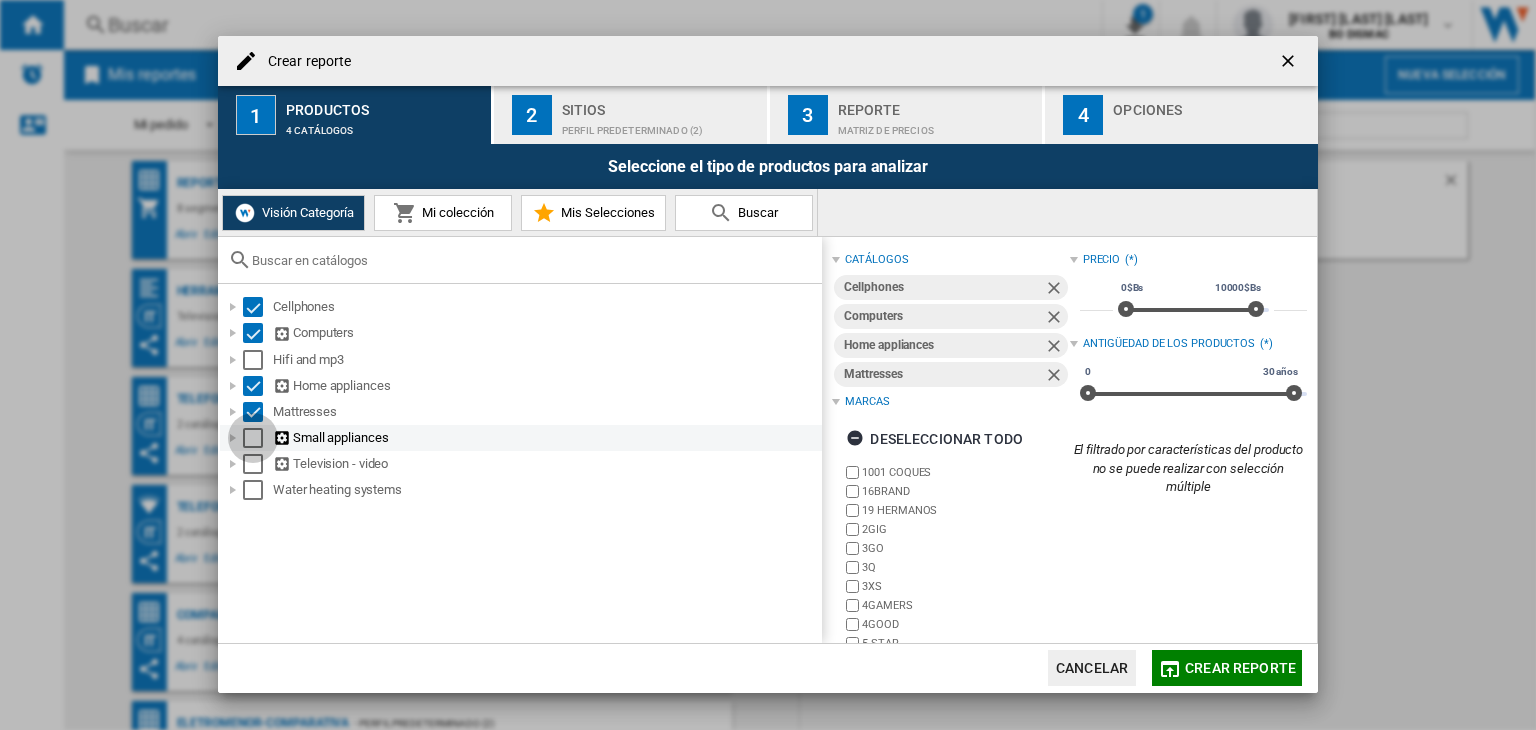 click at bounding box center [253, 438] 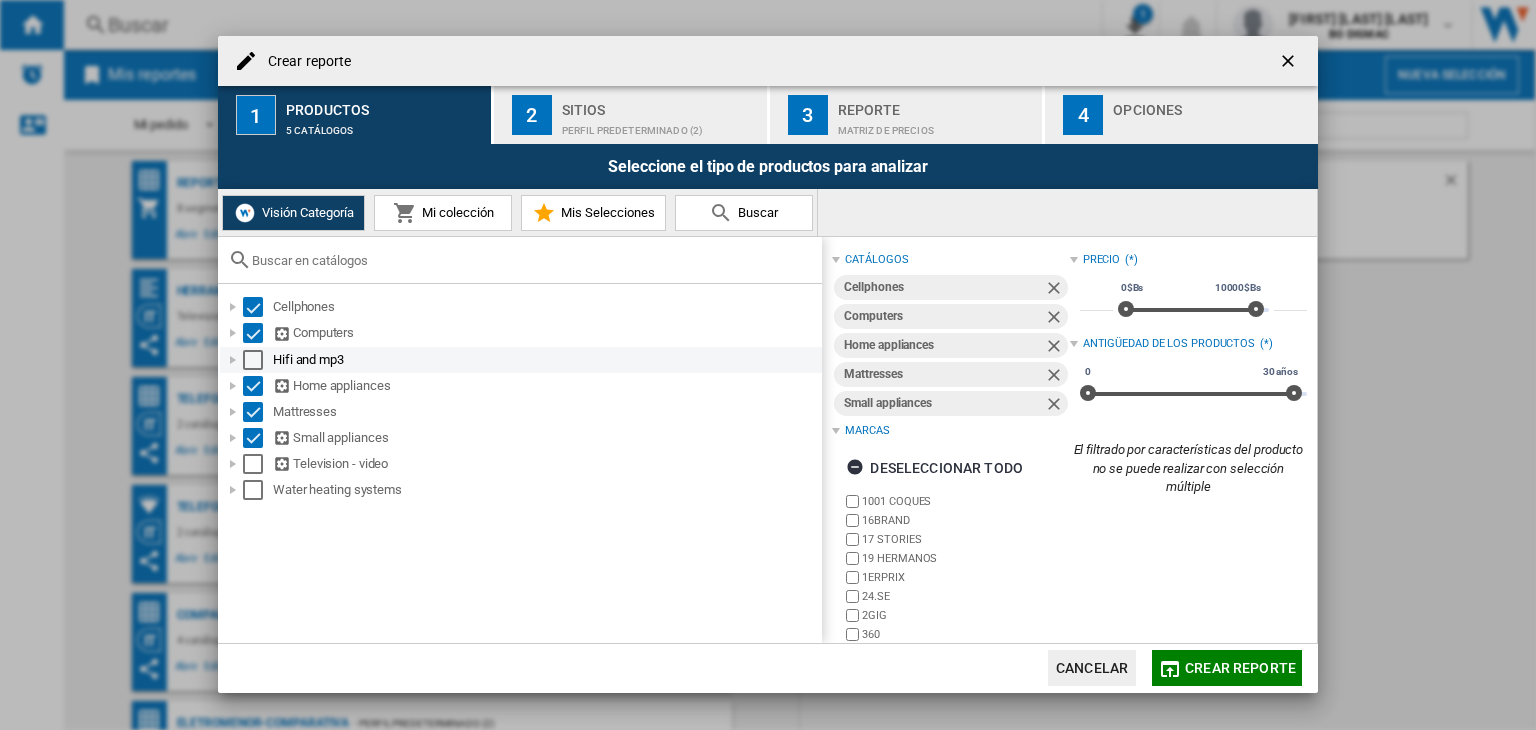 click at bounding box center (253, 360) 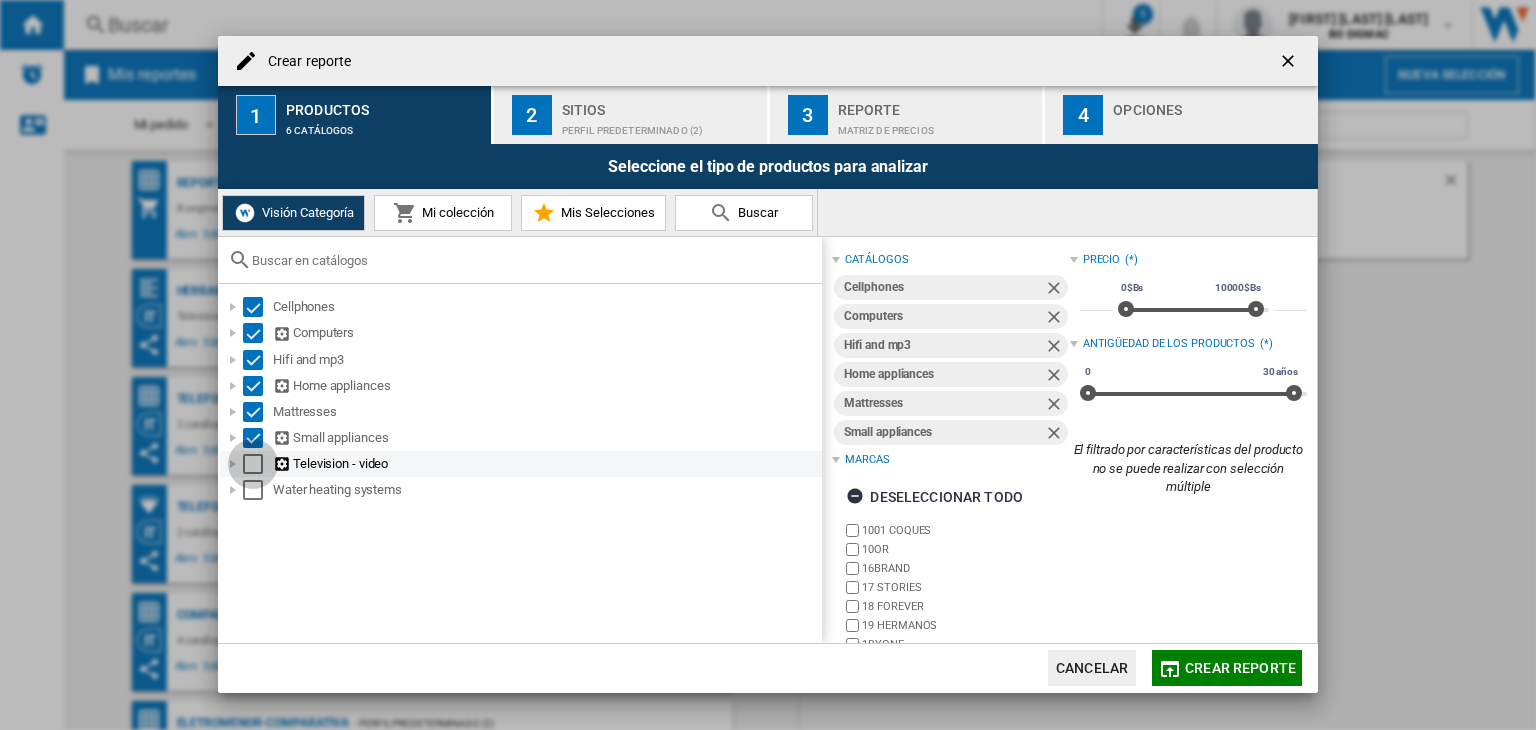 click at bounding box center [253, 464] 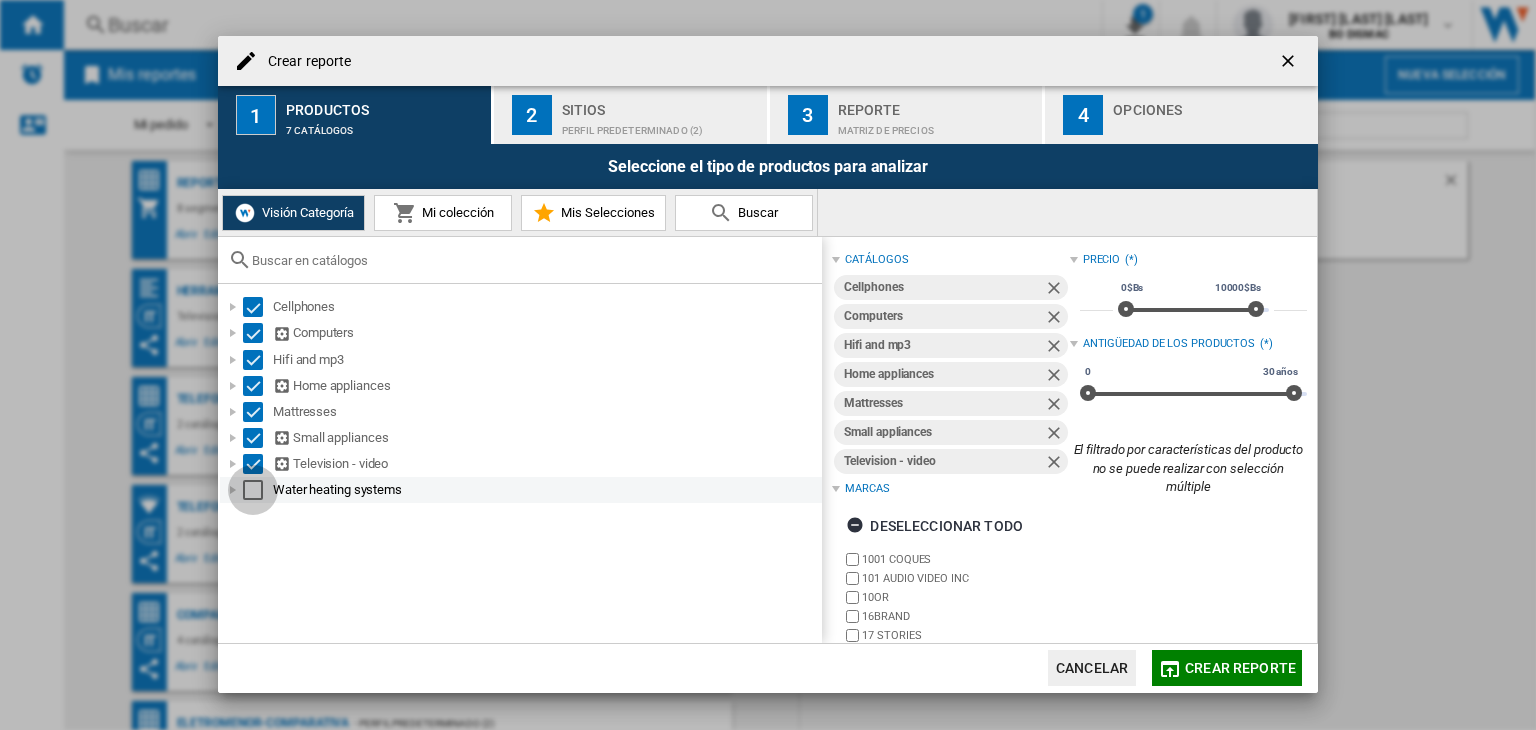 click at bounding box center [253, 490] 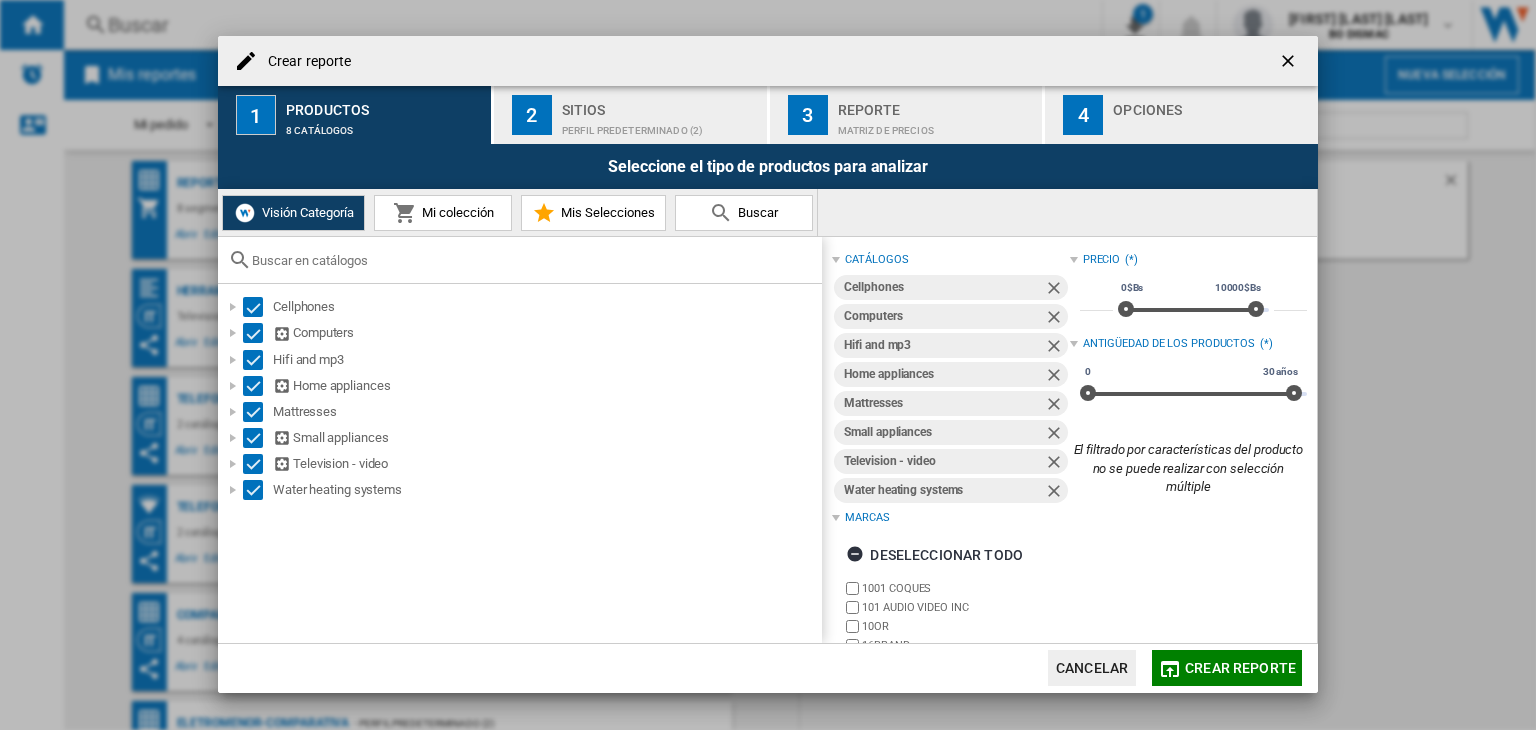 click on "Sitios" at bounding box center [660, 104] 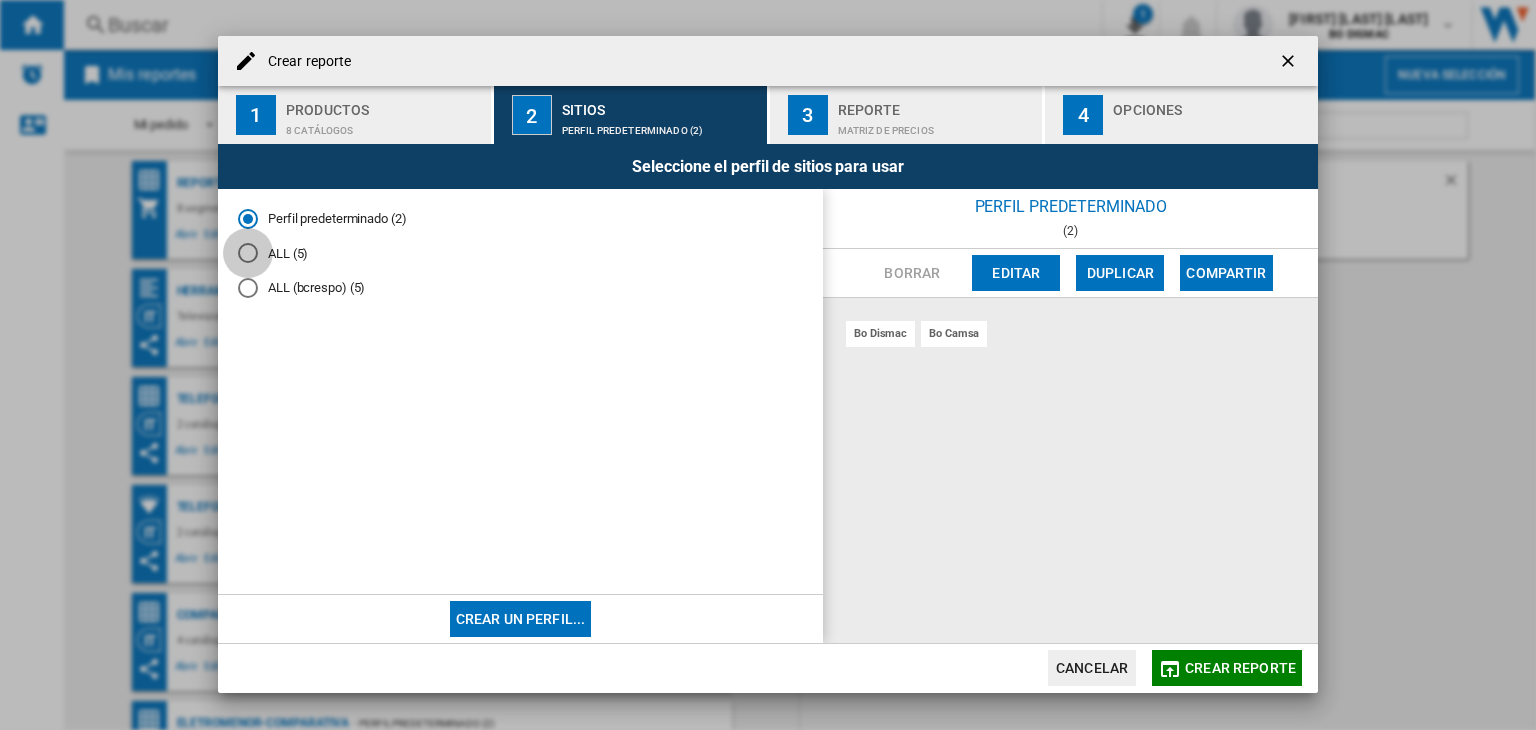click at bounding box center [248, 253] 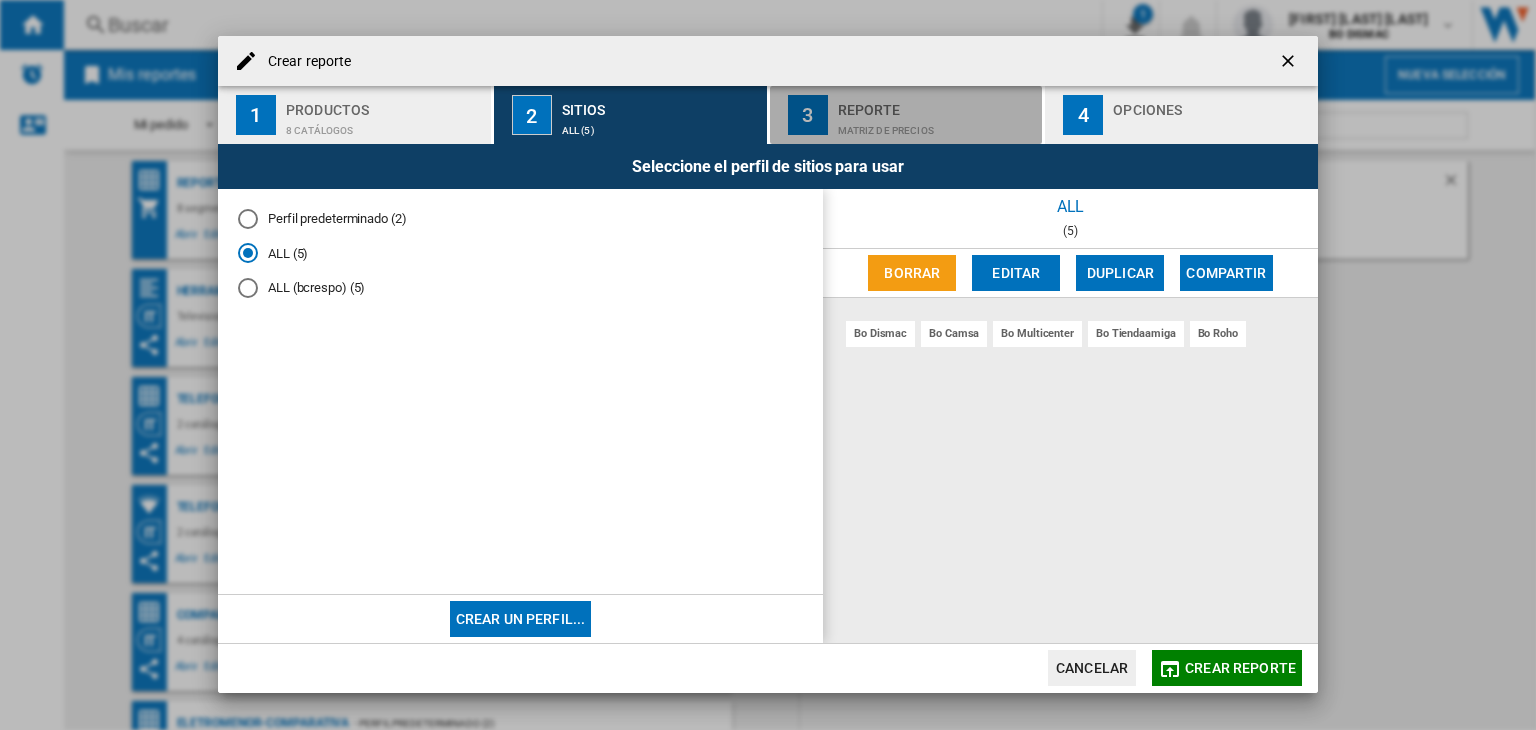 click on "Matriz de precios" at bounding box center (936, 125) 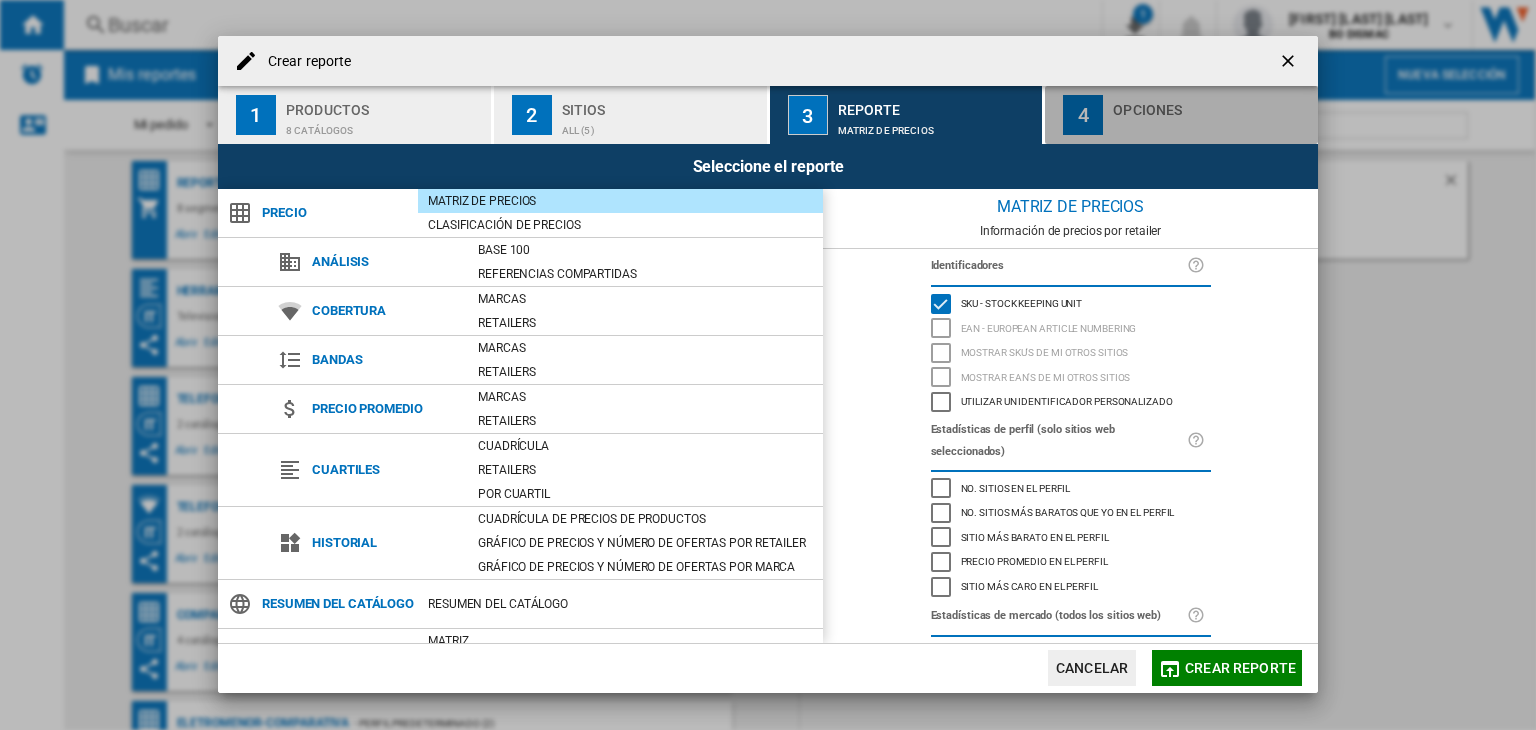 click on "Opciones" at bounding box center (1211, 104) 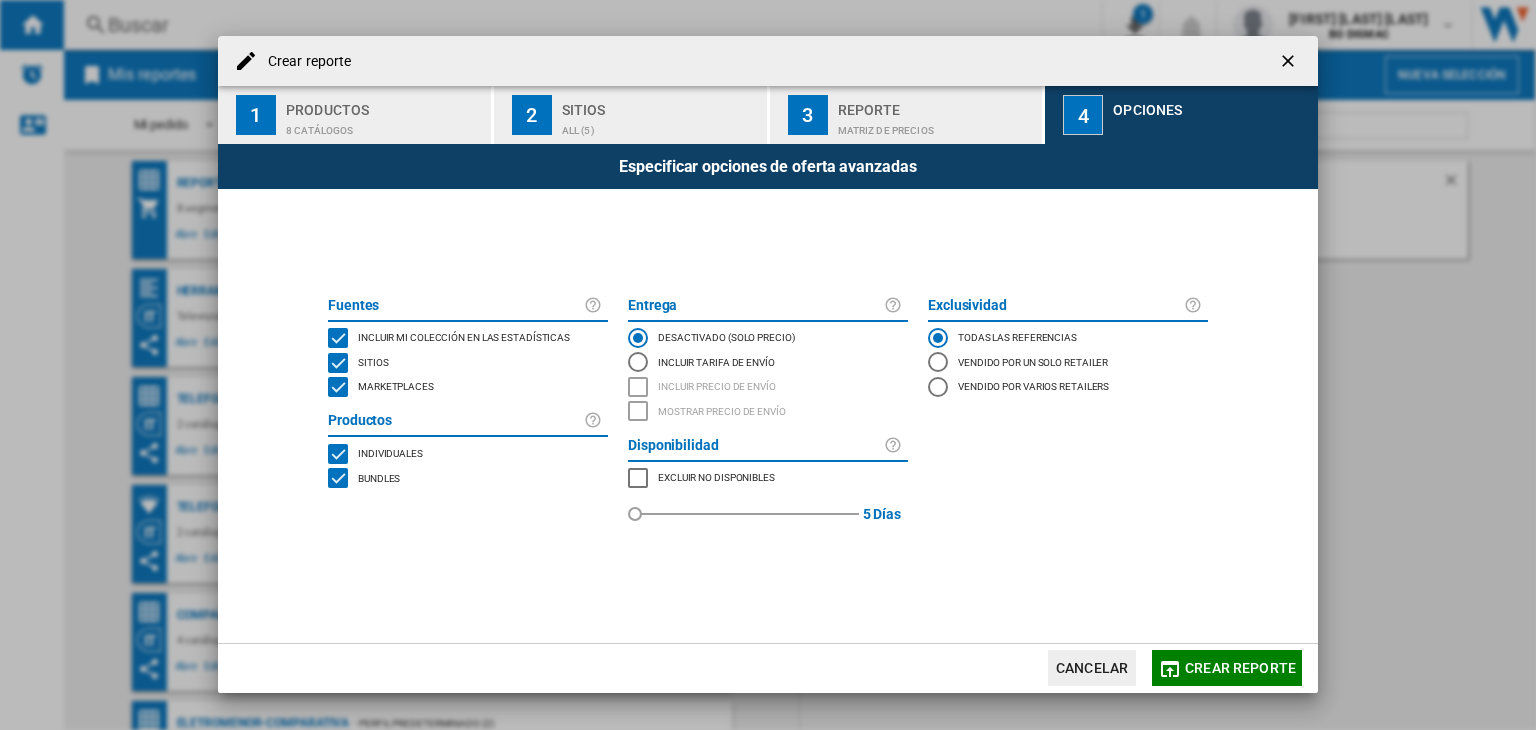 click on "Bundles" 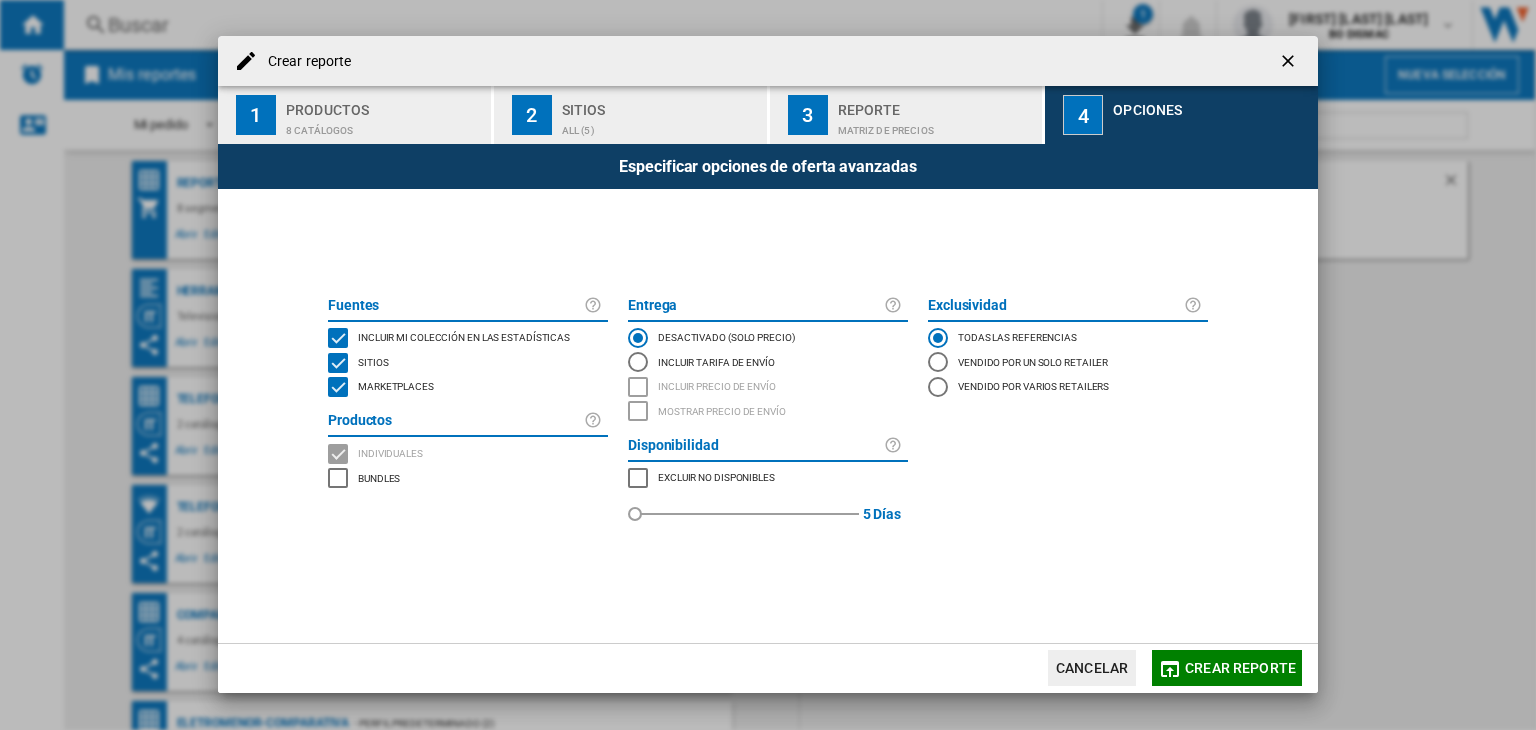 click on "Crear reporte" 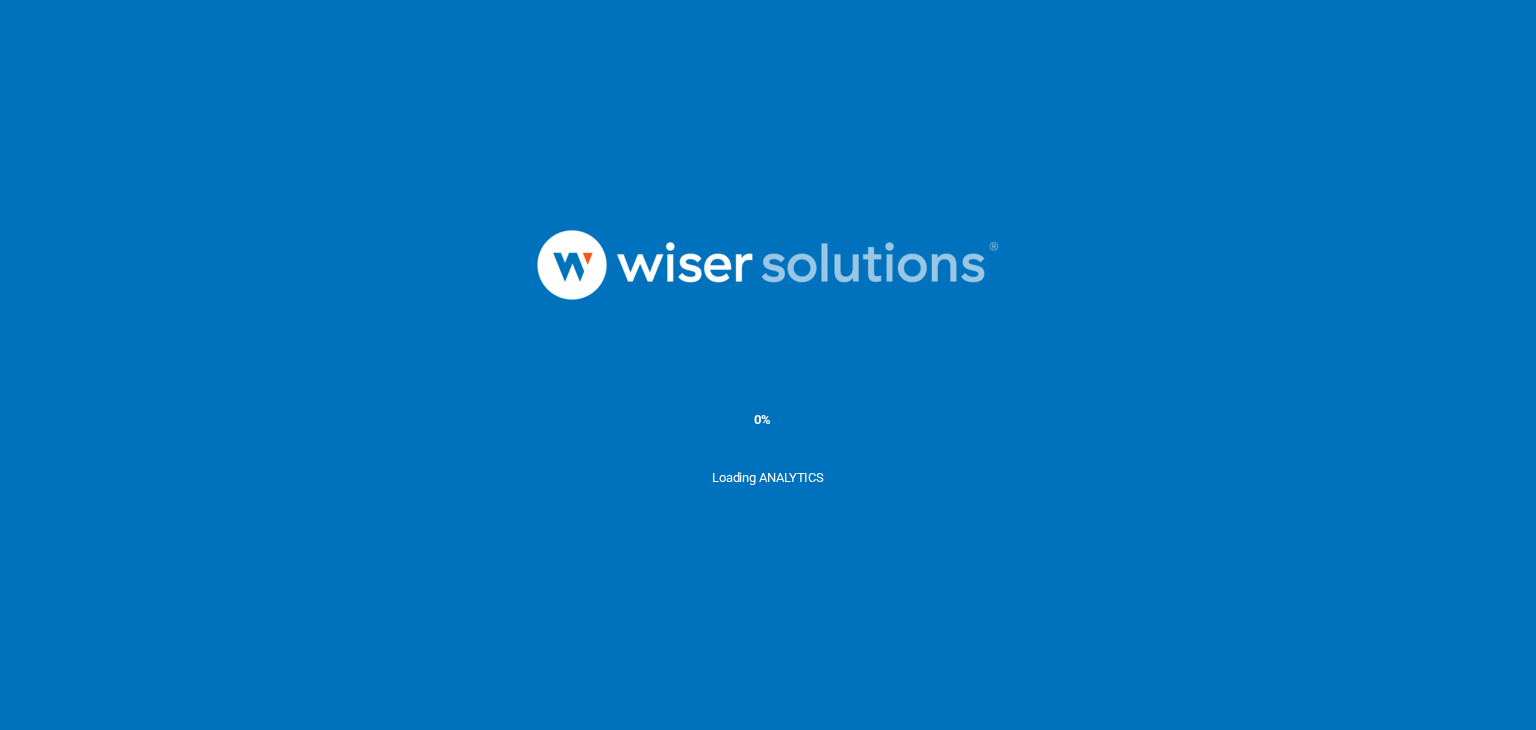 scroll, scrollTop: 0, scrollLeft: 0, axis: both 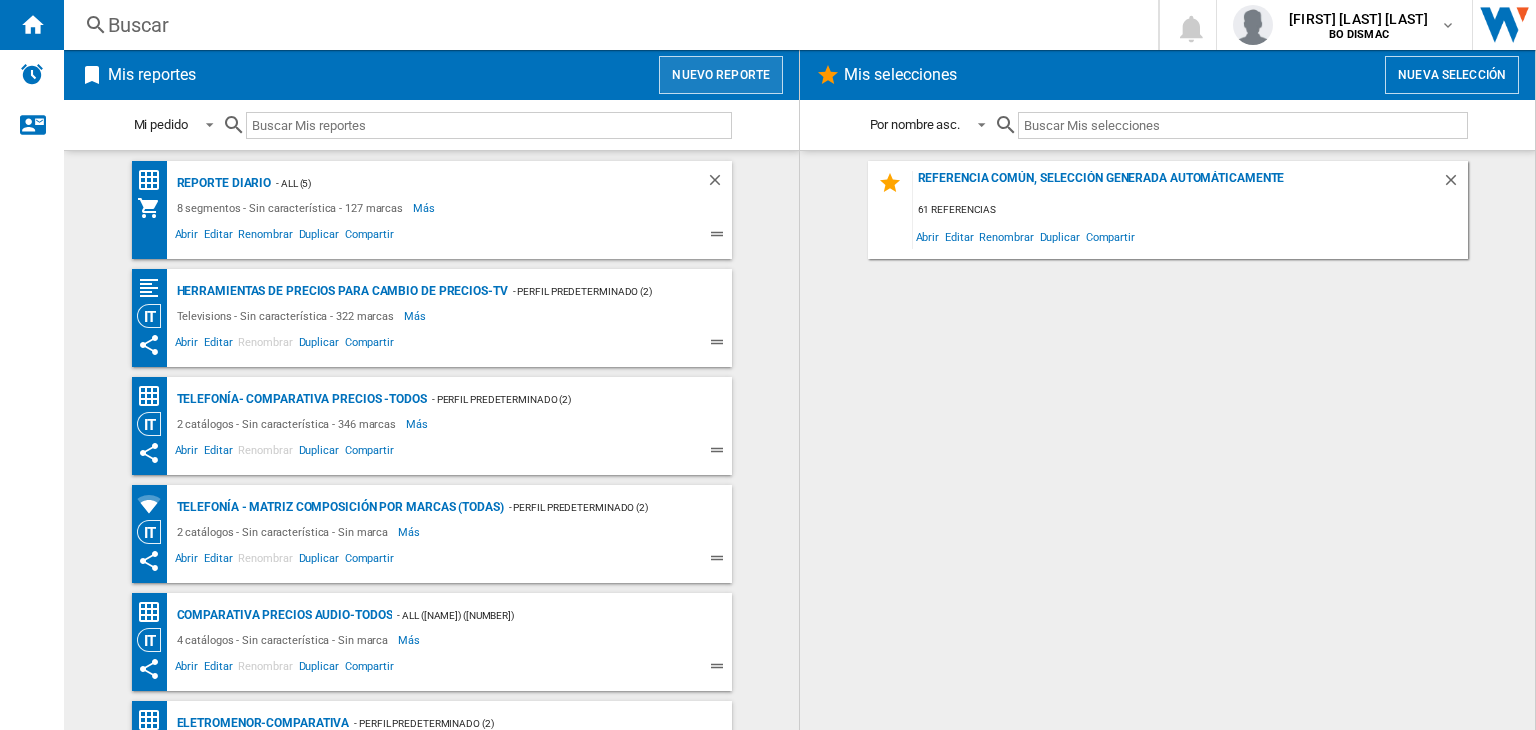 click on "Nuevo reporte" at bounding box center (721, 75) 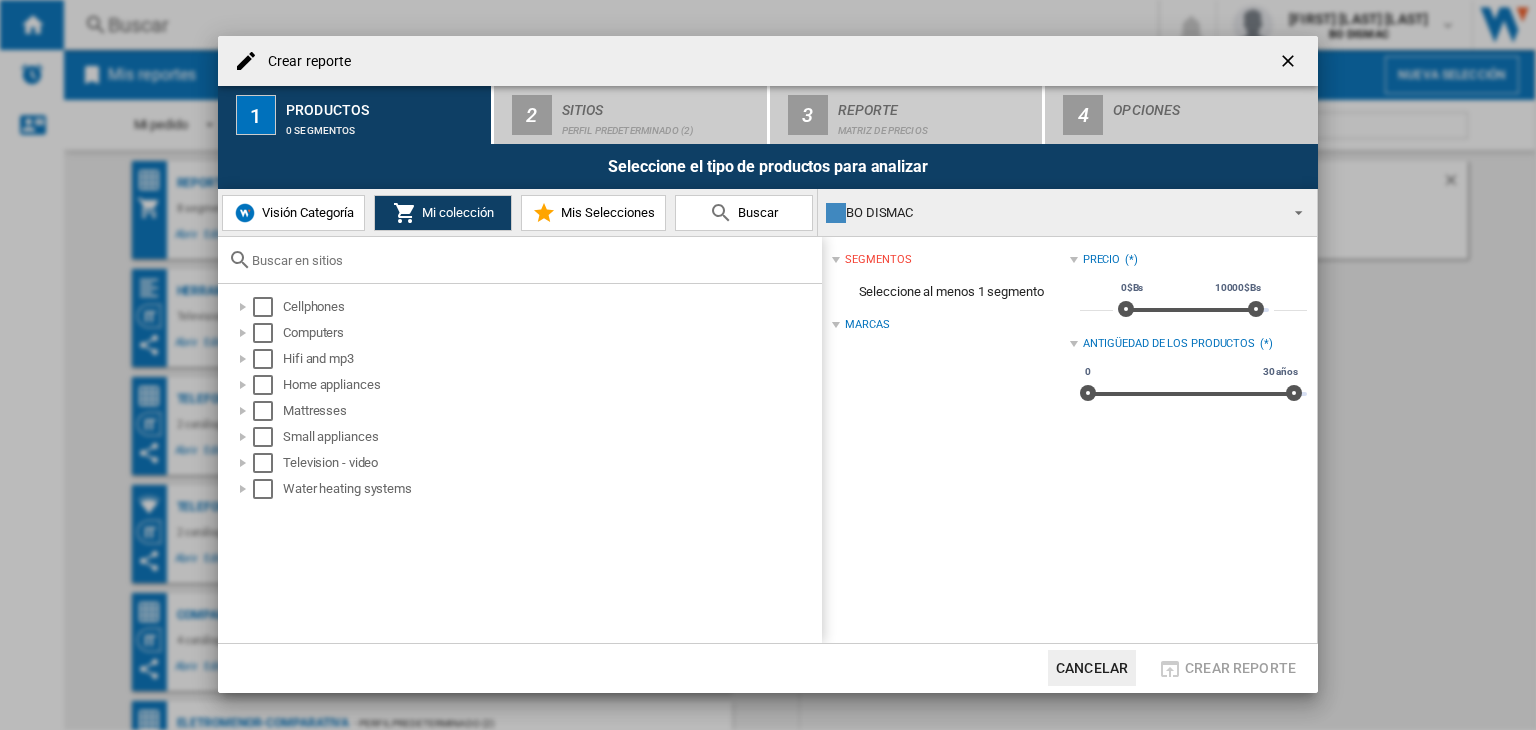 click on "Visión Categoría" at bounding box center (305, 212) 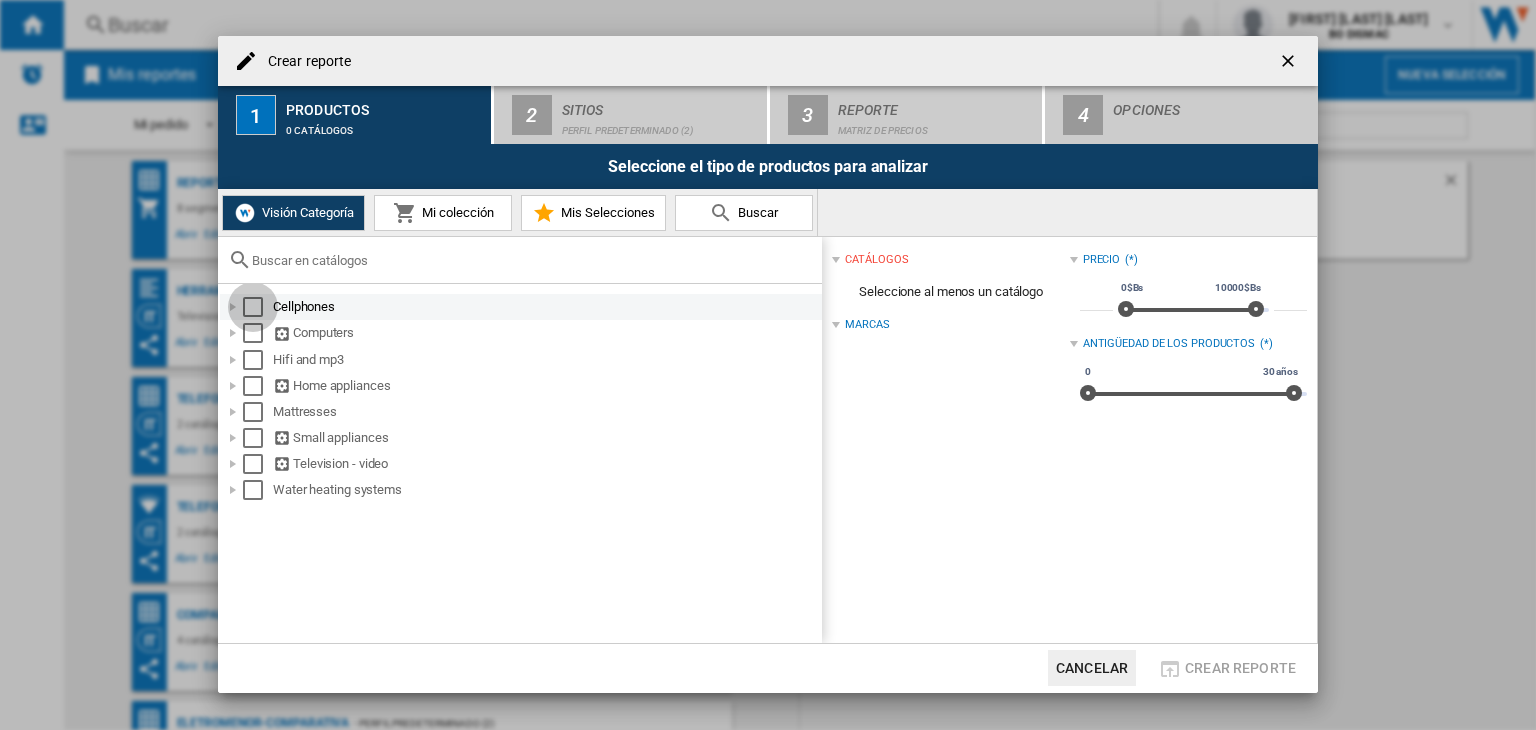 click at bounding box center (253, 307) 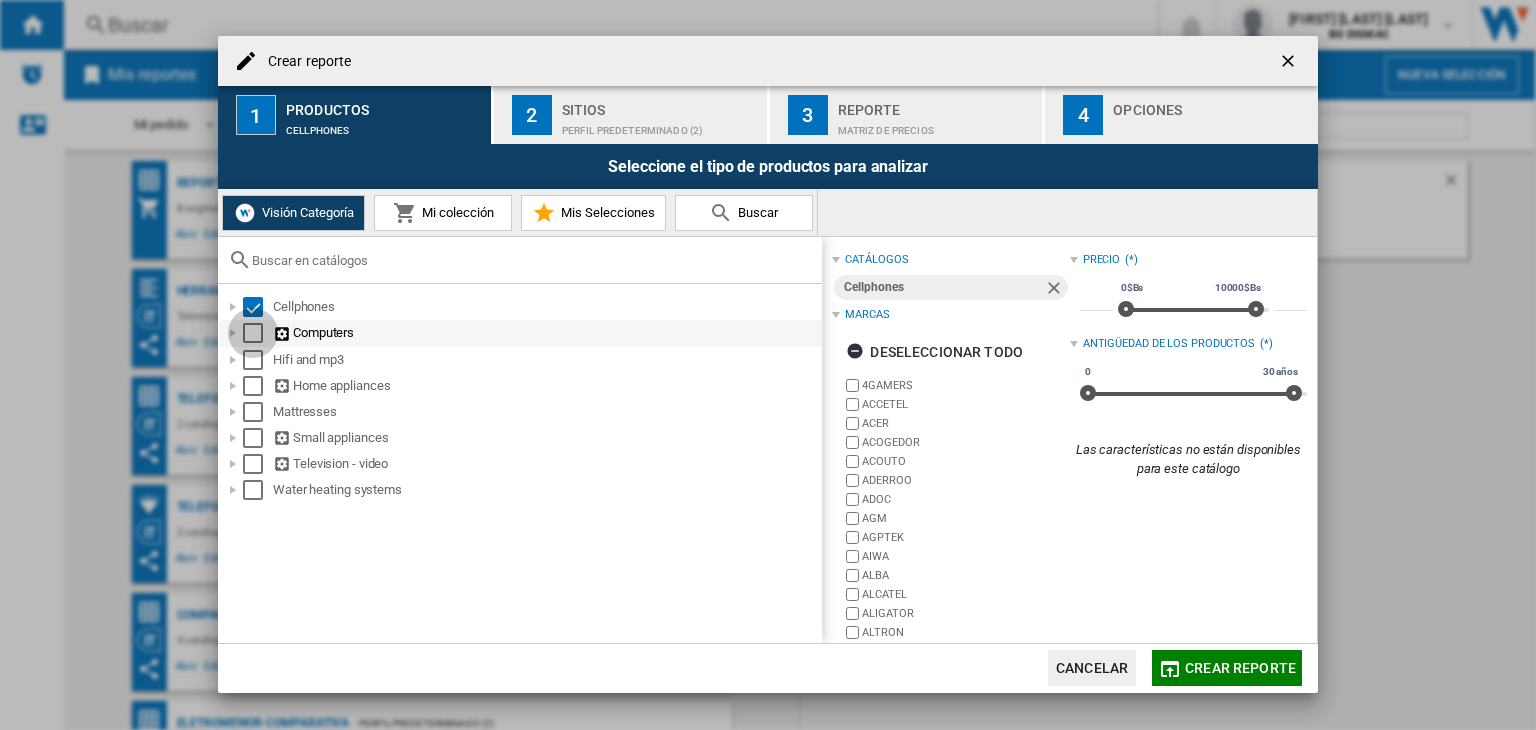 click at bounding box center [253, 333] 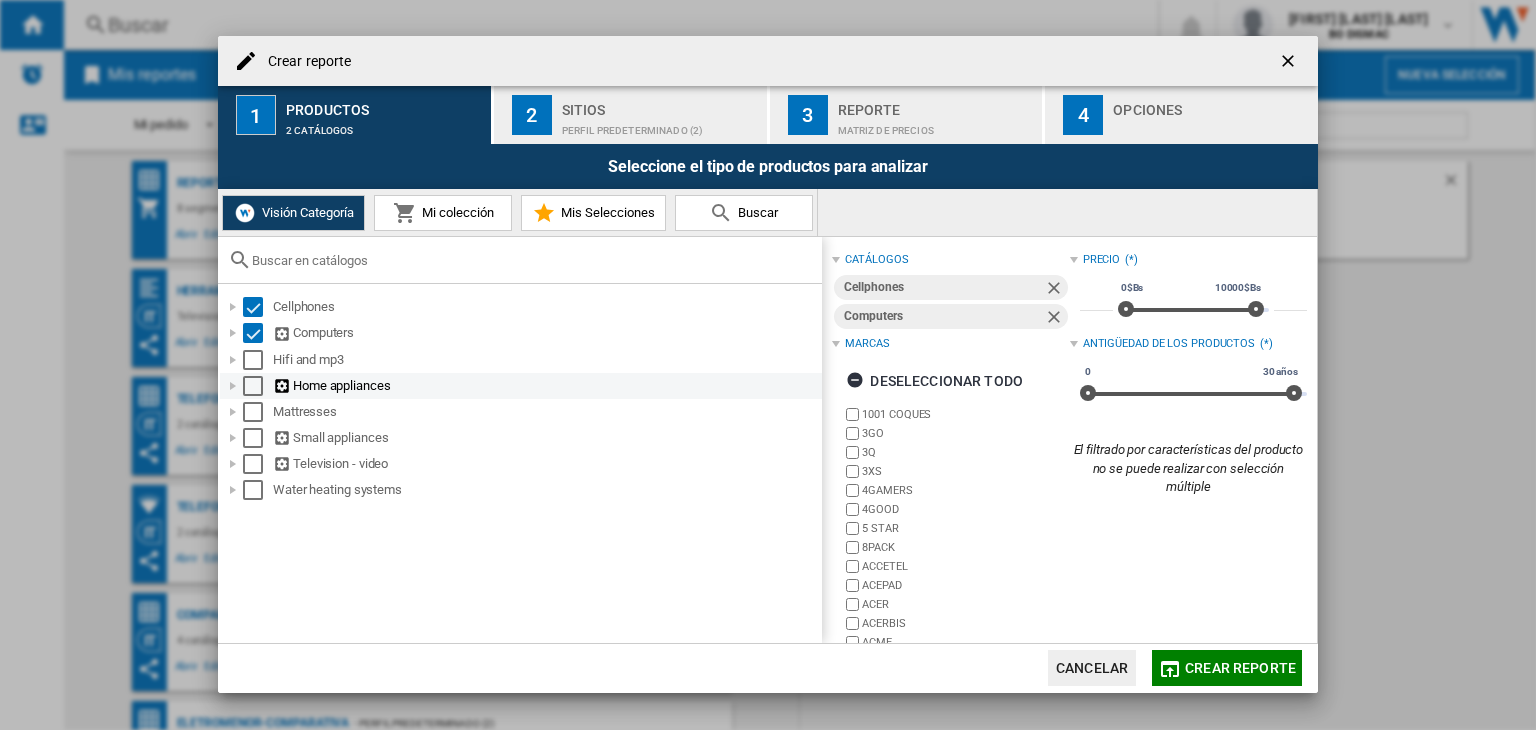 drag, startPoint x: 251, startPoint y: 365, endPoint x: 249, endPoint y: 389, distance: 24.083189 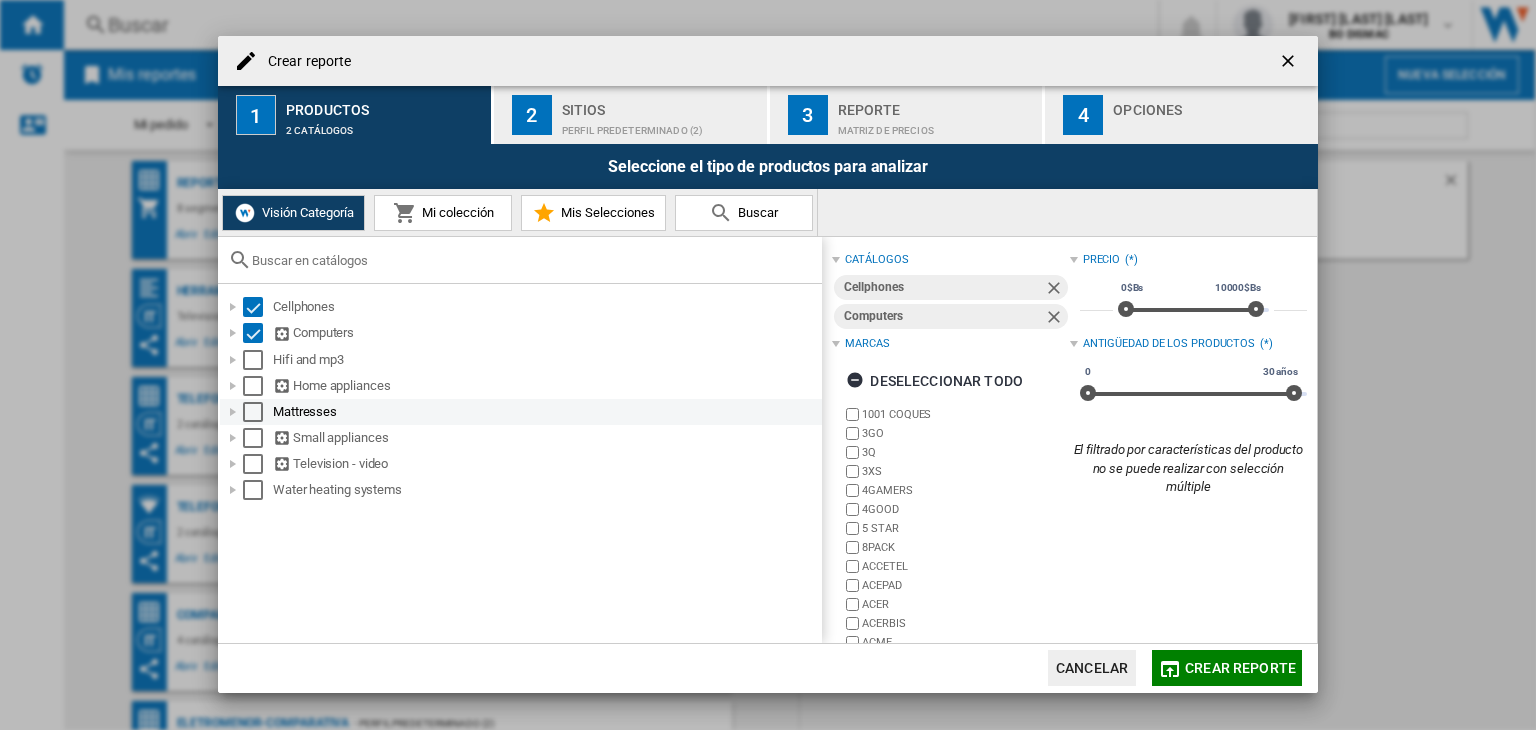 drag, startPoint x: 249, startPoint y: 389, endPoint x: 249, endPoint y: 409, distance: 20 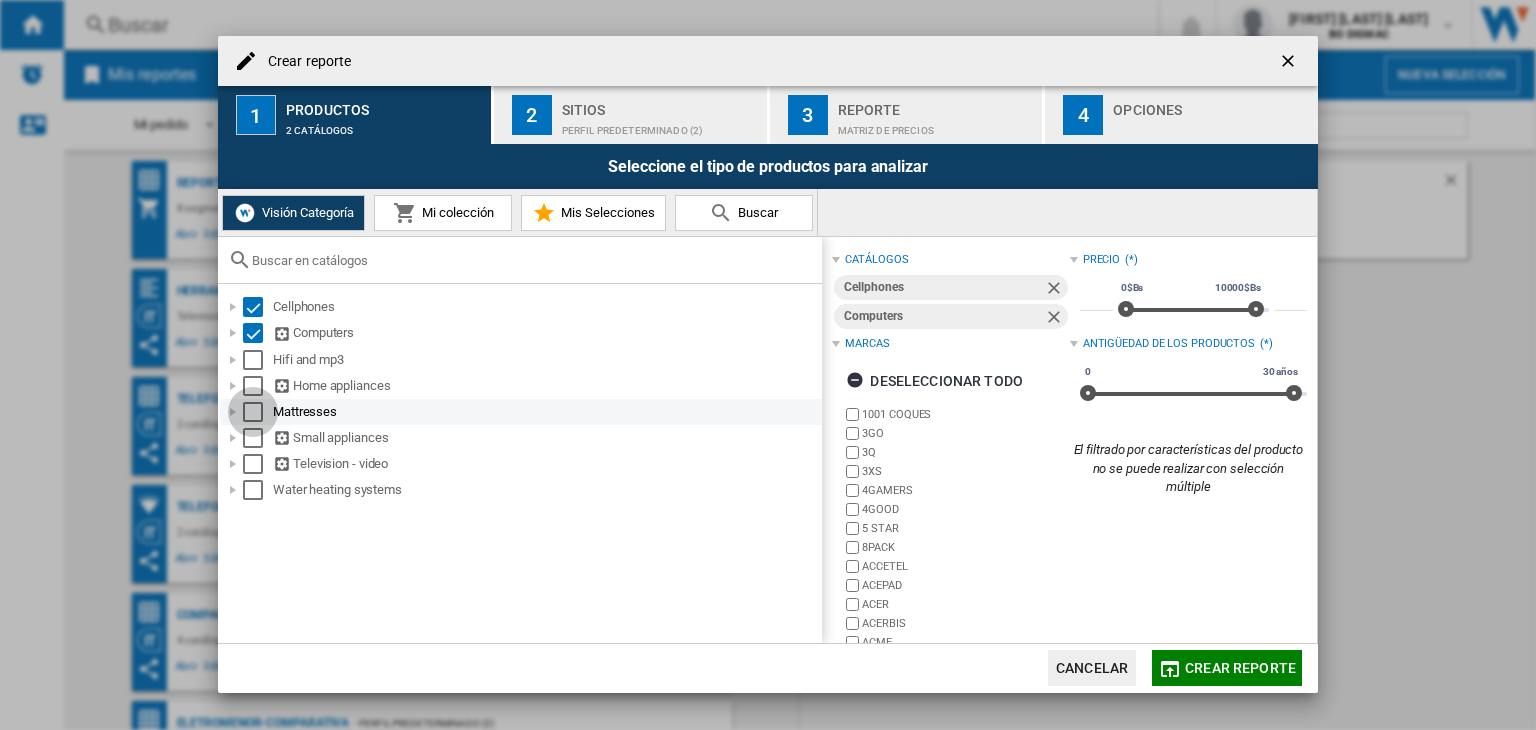 click at bounding box center (253, 412) 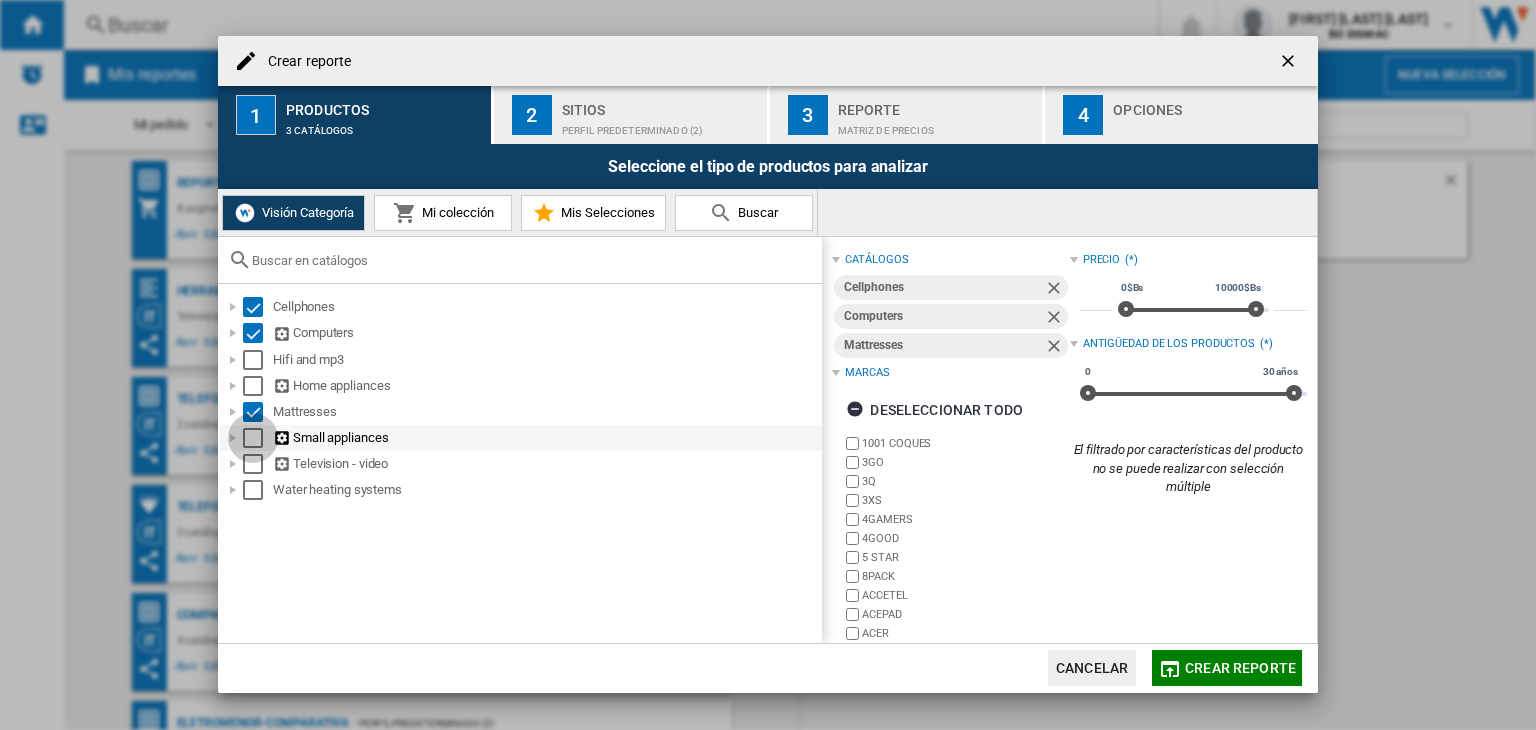 click at bounding box center [253, 438] 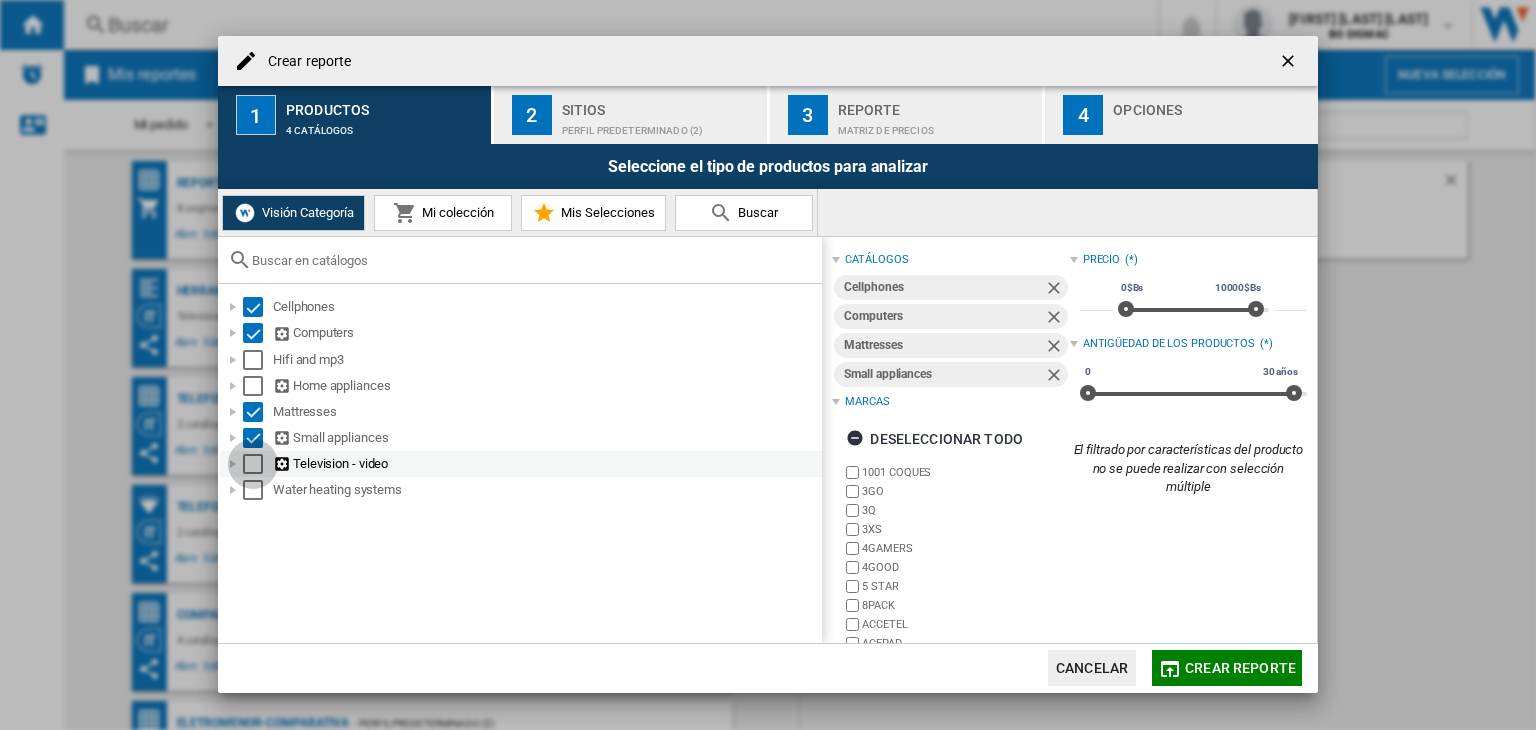 click at bounding box center (253, 464) 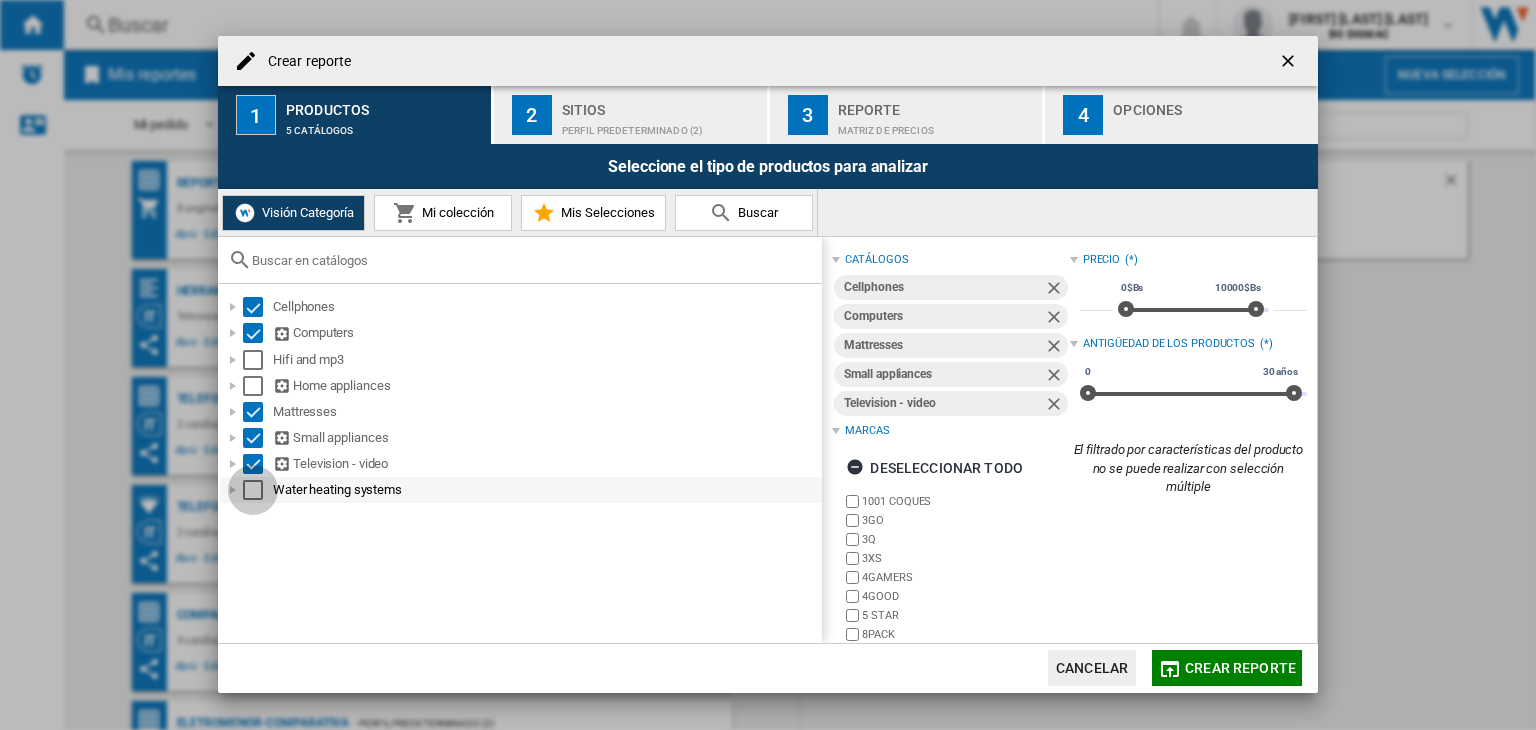 click at bounding box center [253, 490] 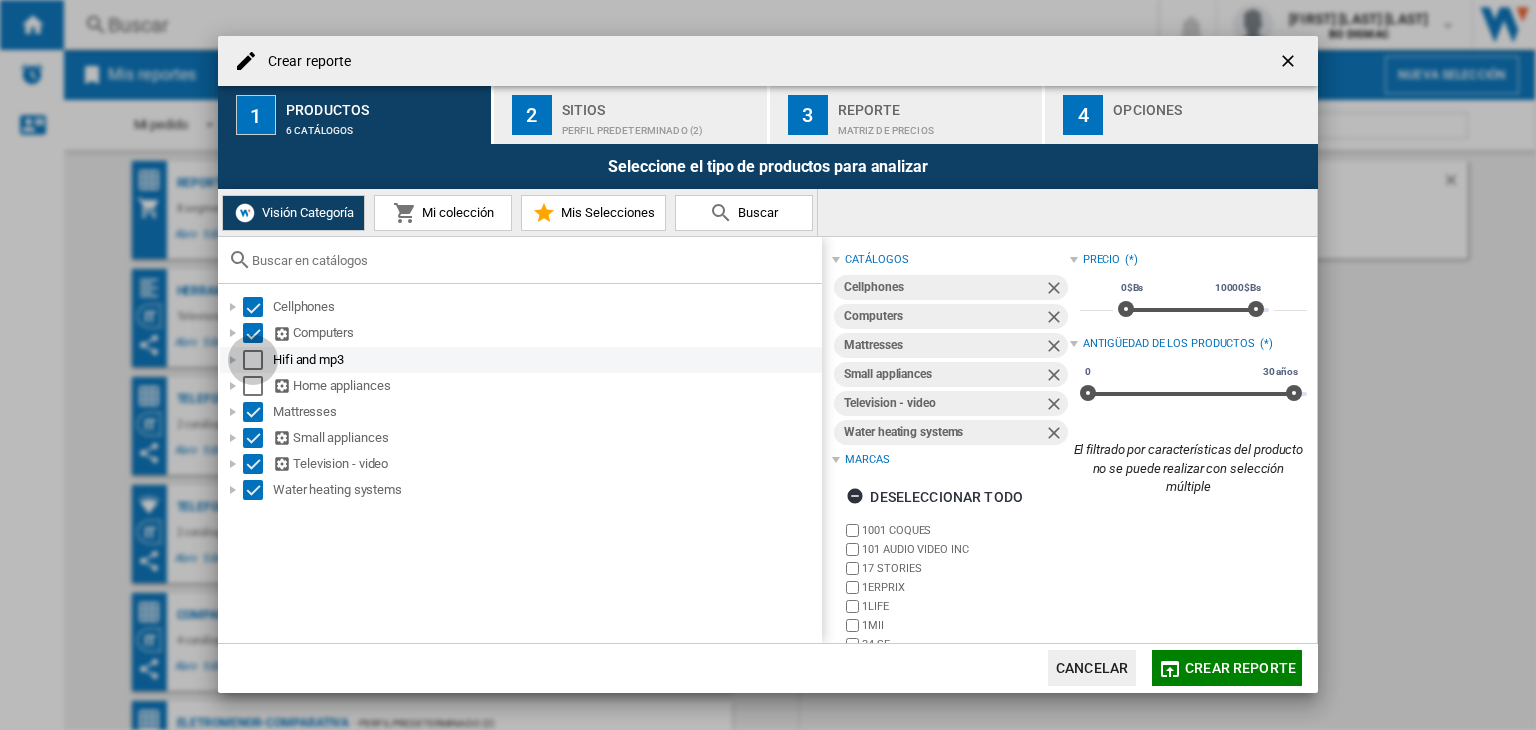 click at bounding box center (253, 360) 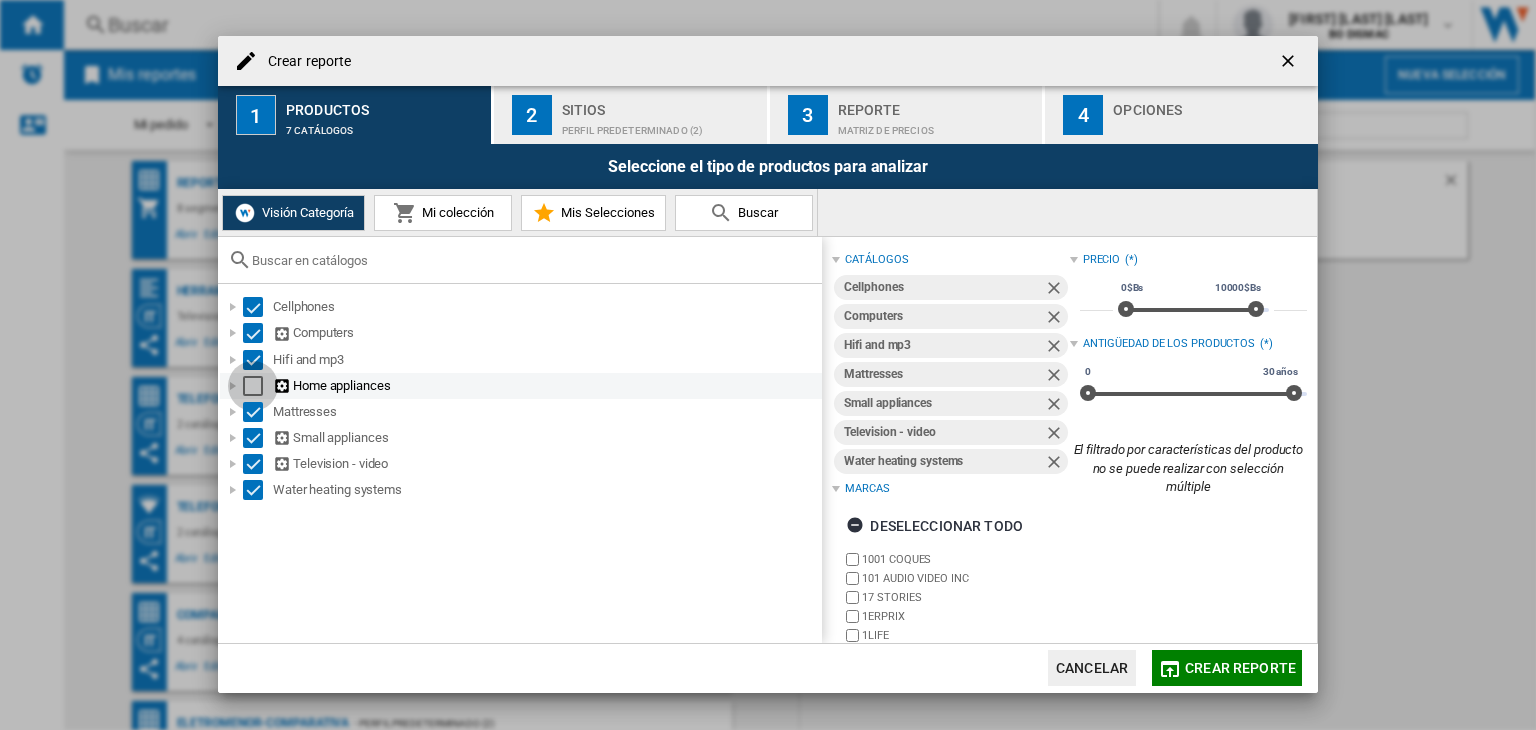 click at bounding box center [253, 386] 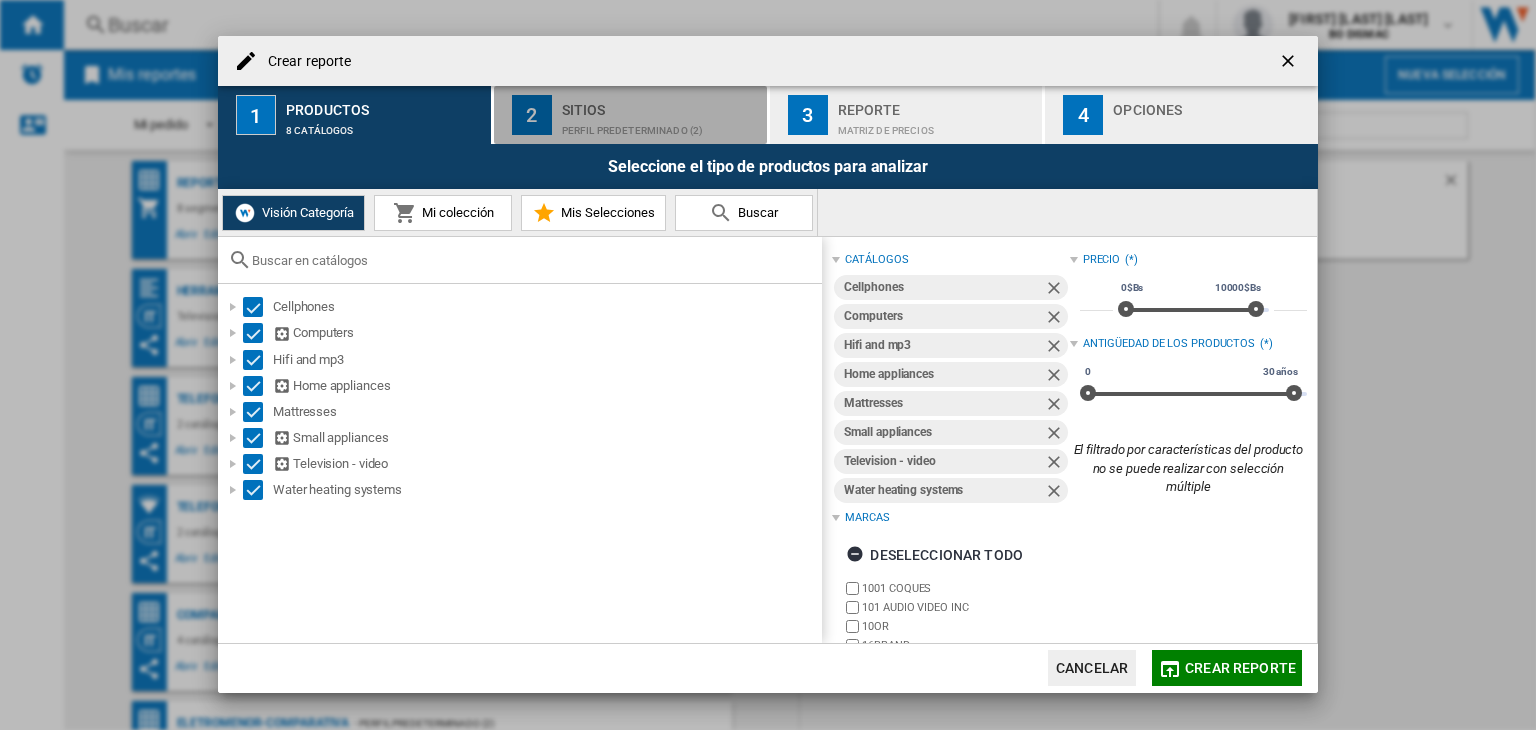 click on "Sitios" at bounding box center [660, 104] 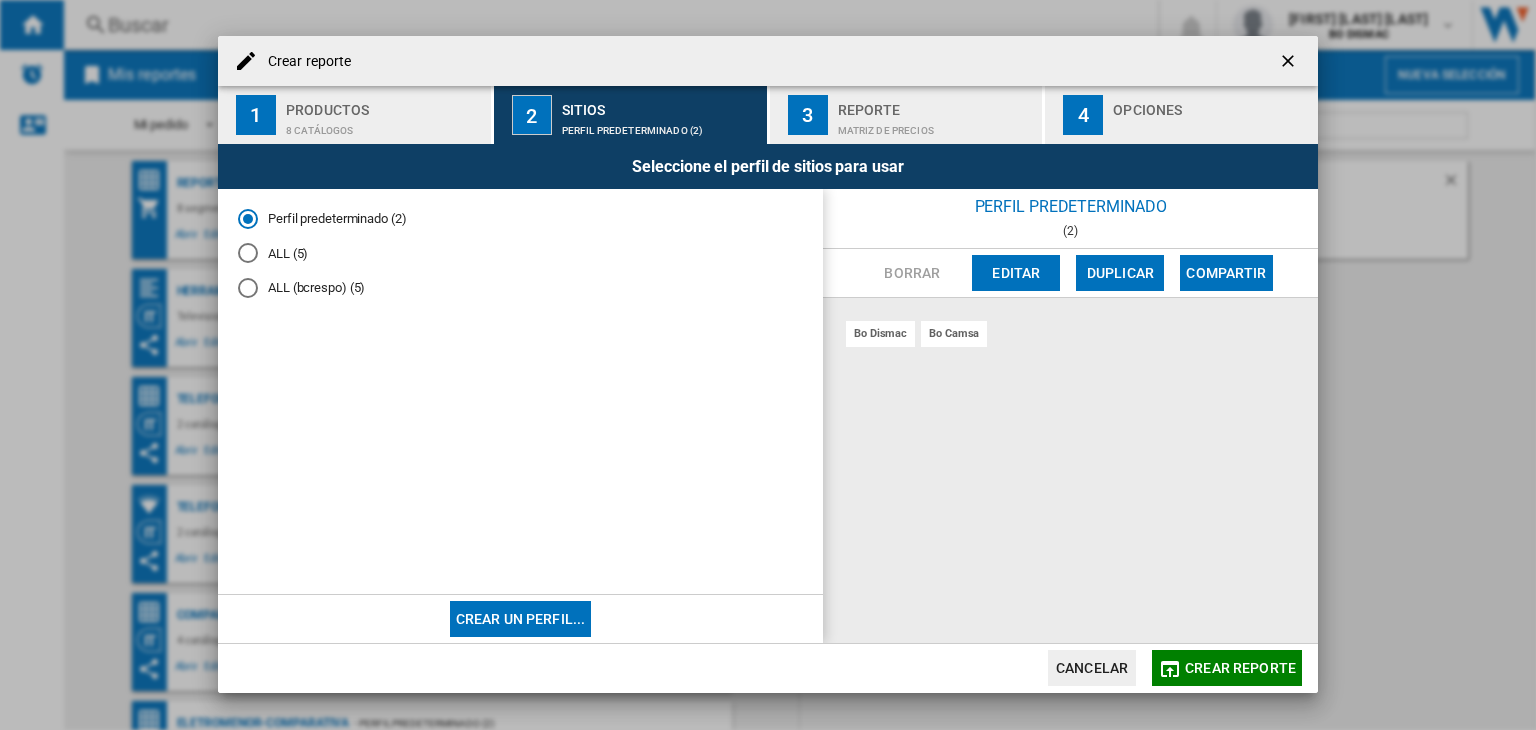 click on "ALL (5)" at bounding box center [520, 253] 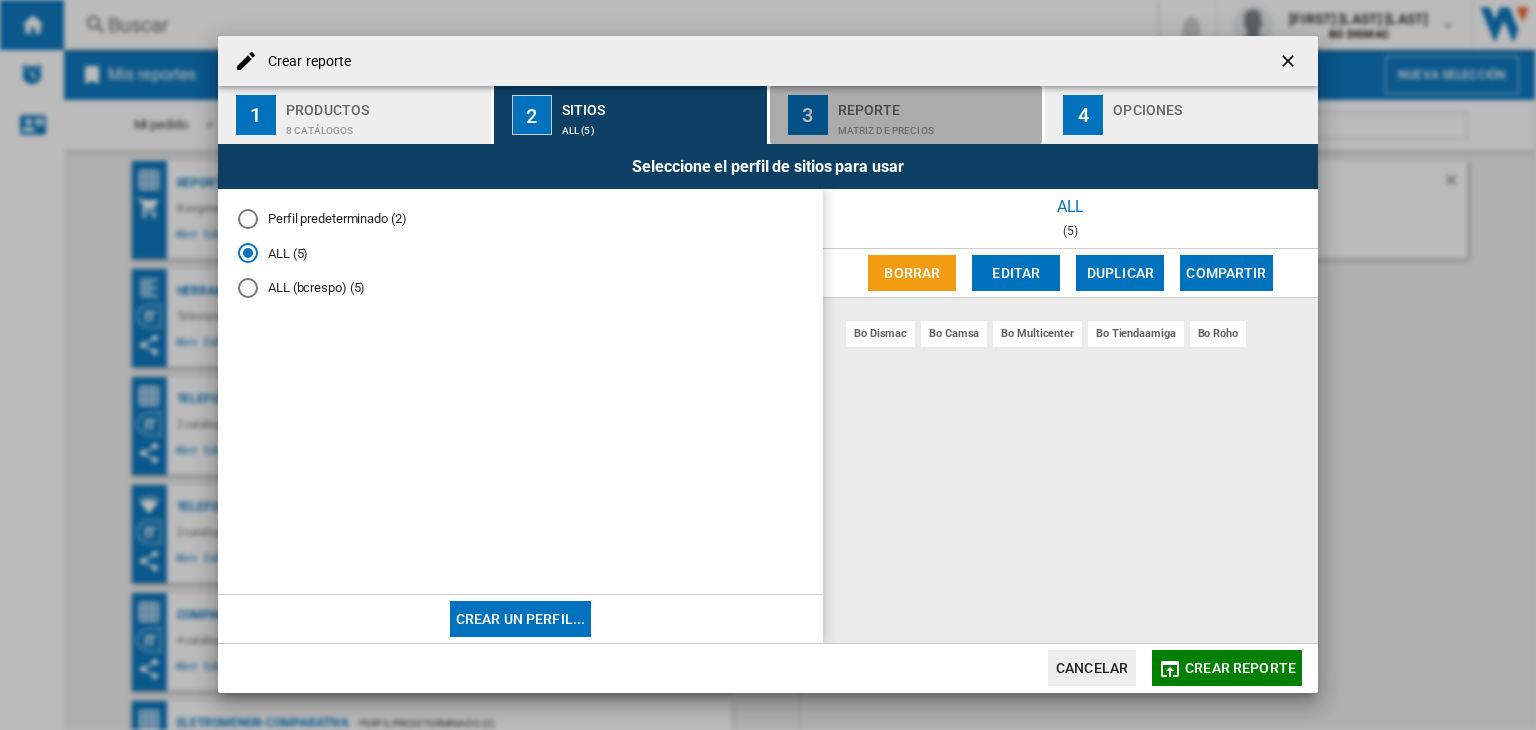 click on "Reporte" at bounding box center [936, 104] 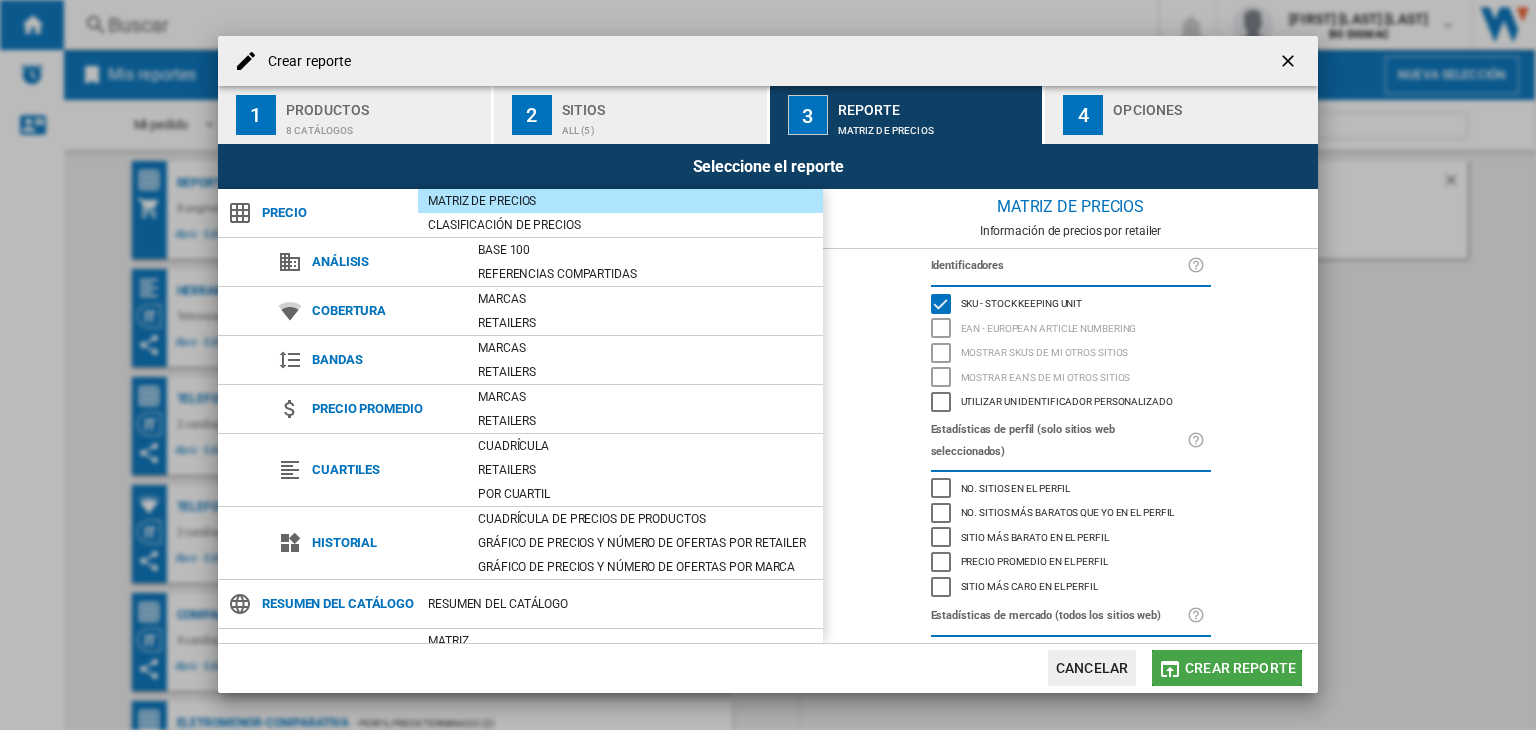 click on "Crear reporte" 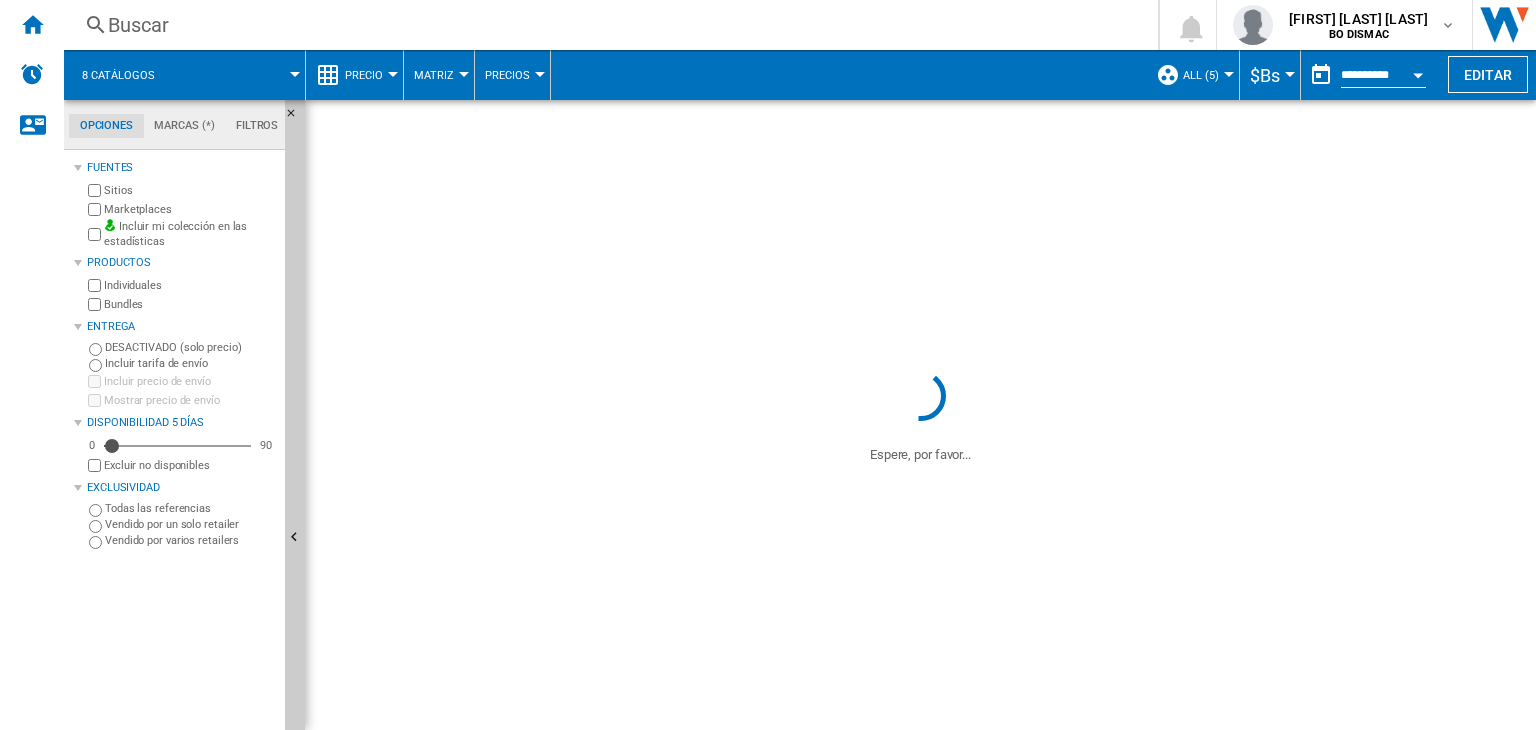 click at bounding box center (239, 75) 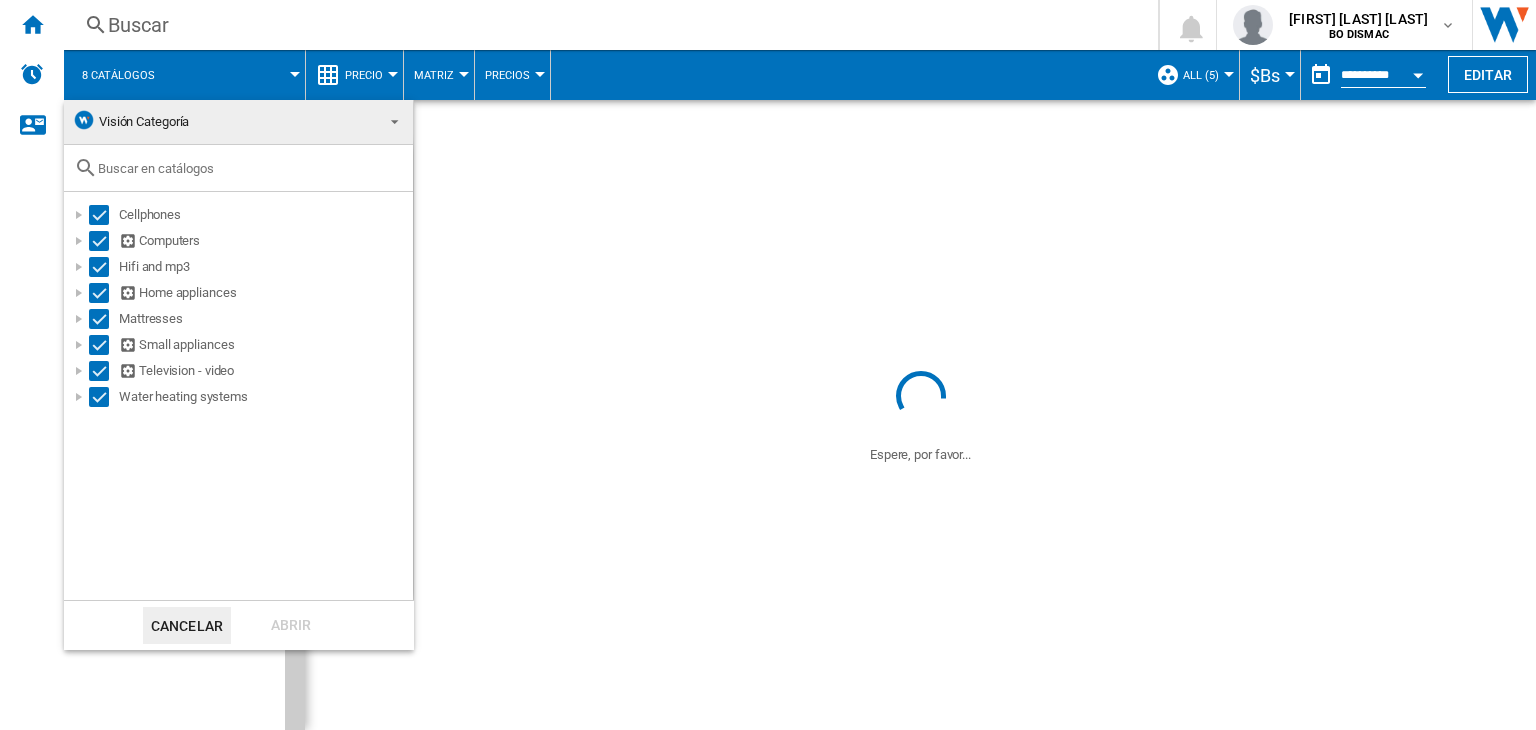 click at bounding box center [768, 365] 